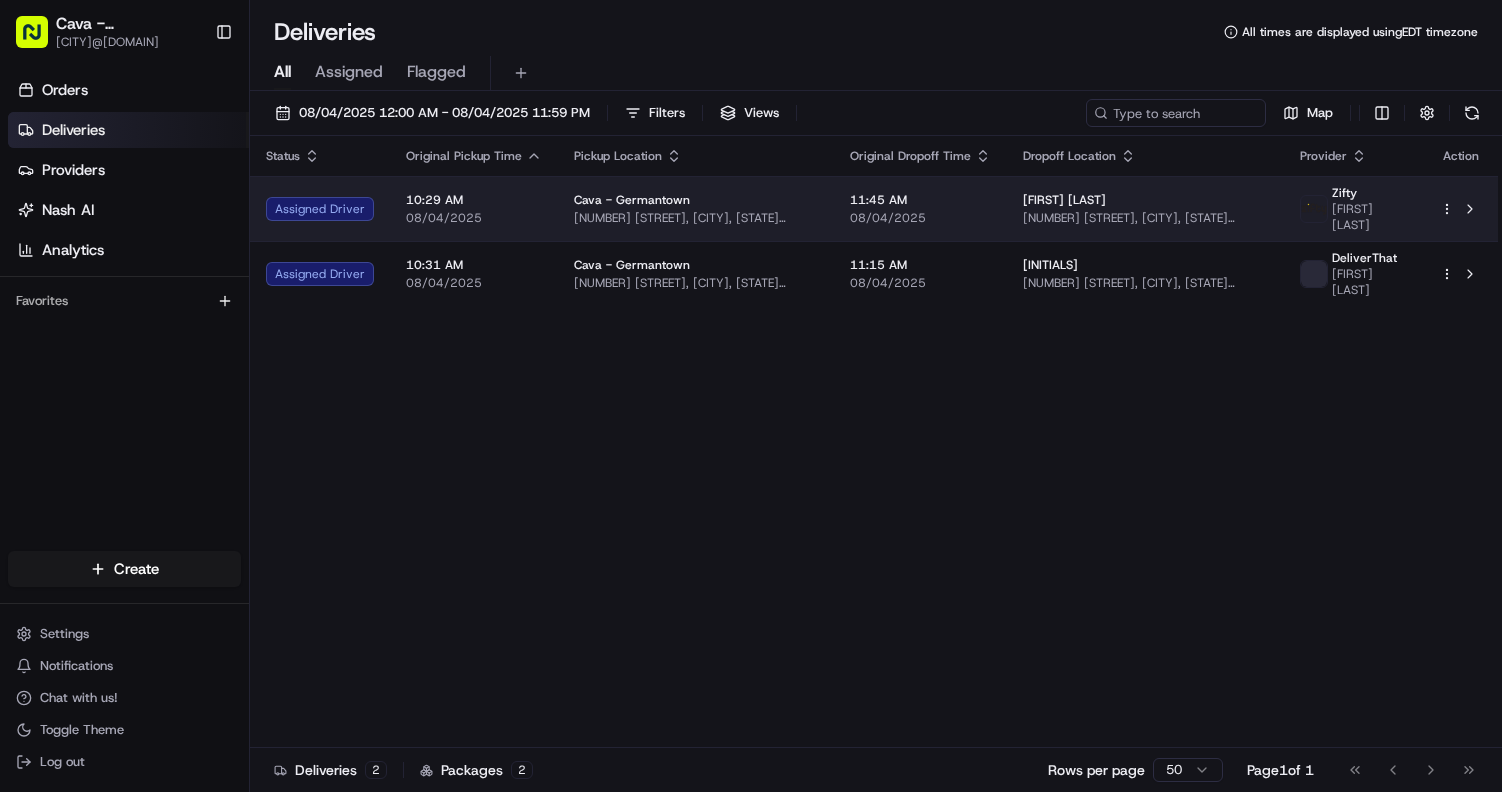 scroll, scrollTop: 0, scrollLeft: 0, axis: both 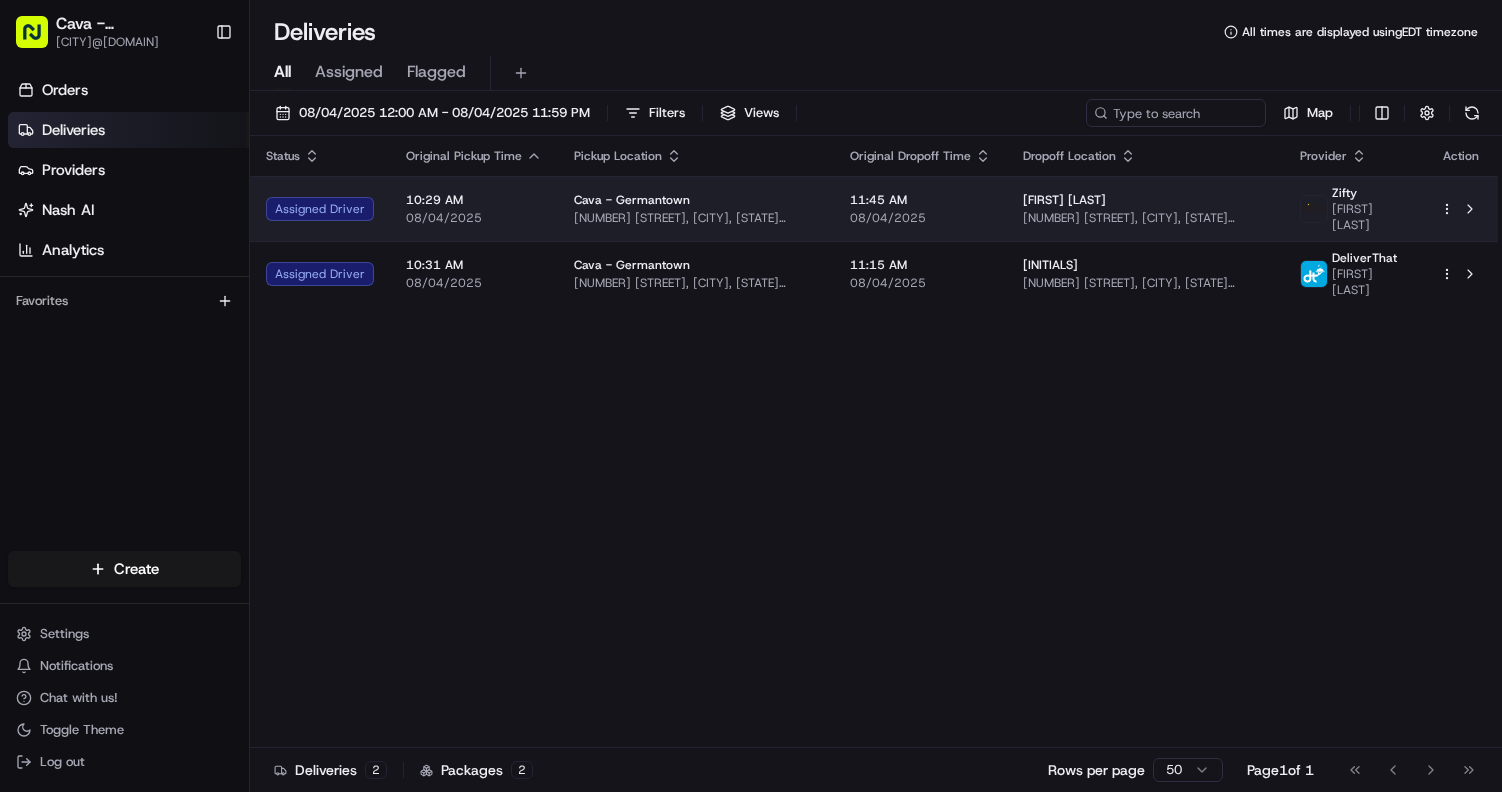 click on "[NUMBER] [STREET], [CITY], [STATE] [POSTAL_CODE], USA" at bounding box center [696, 218] 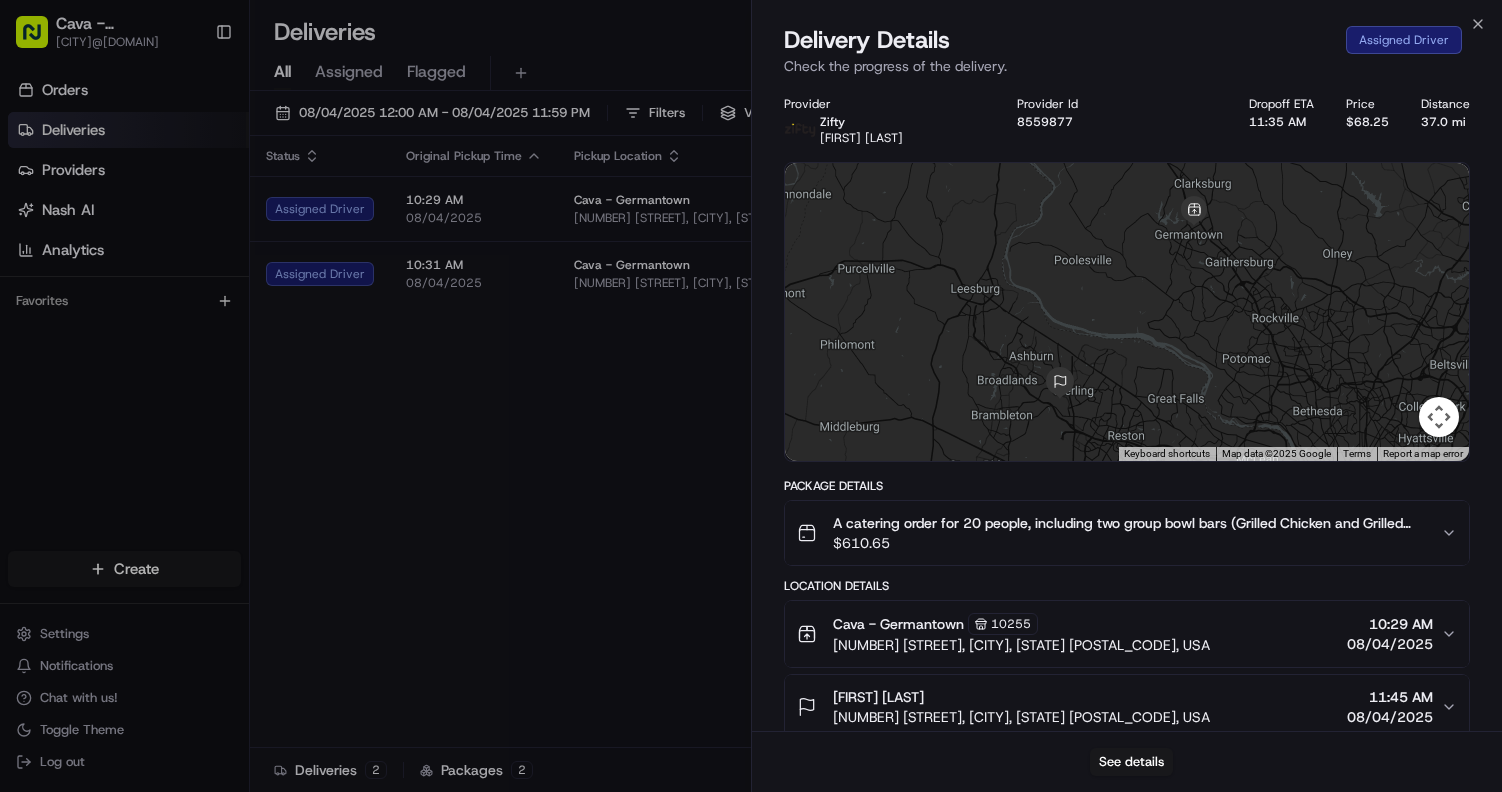 scroll, scrollTop: 122, scrollLeft: 0, axis: vertical 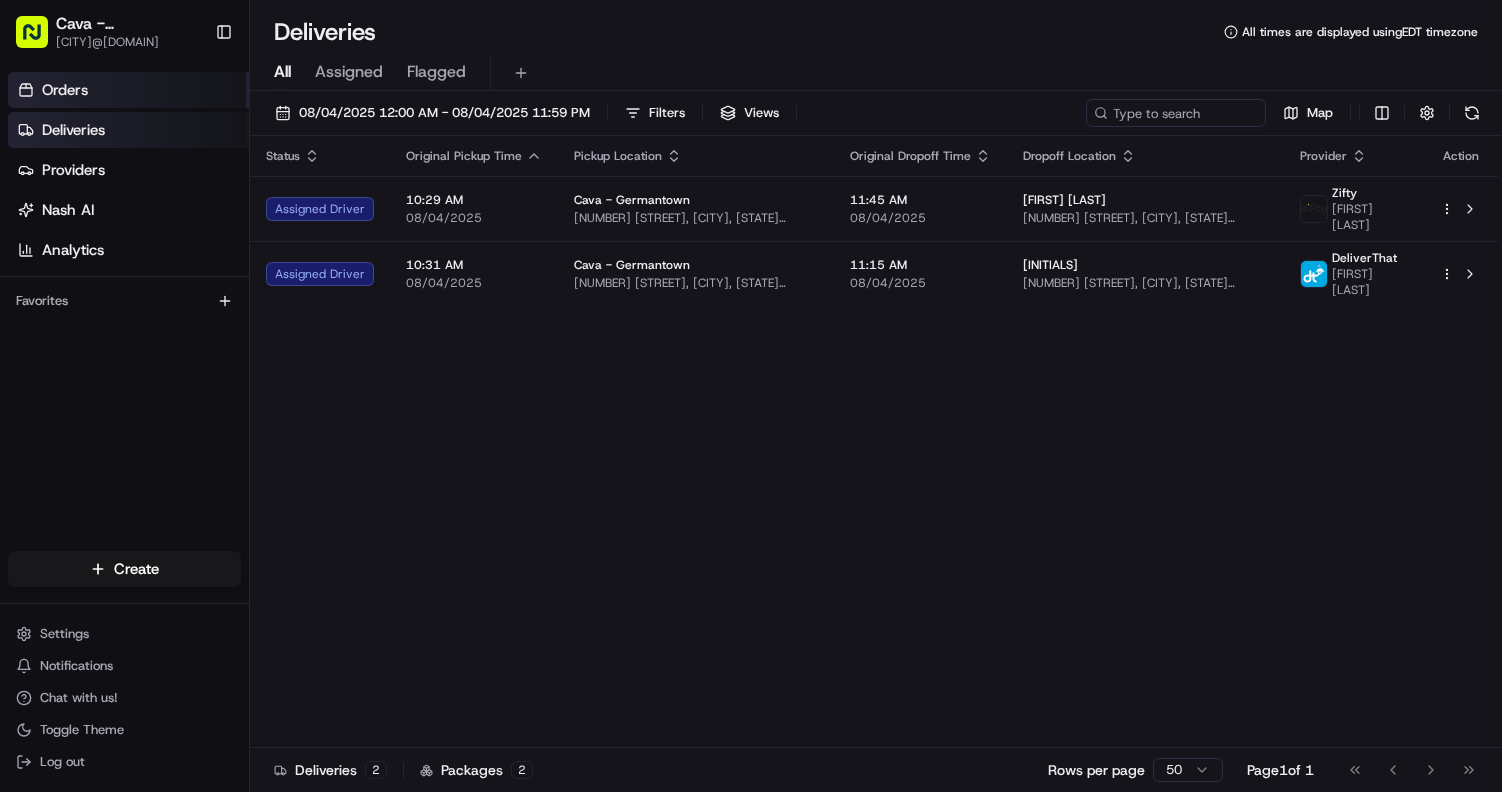 click on "Orders" at bounding box center [128, 90] 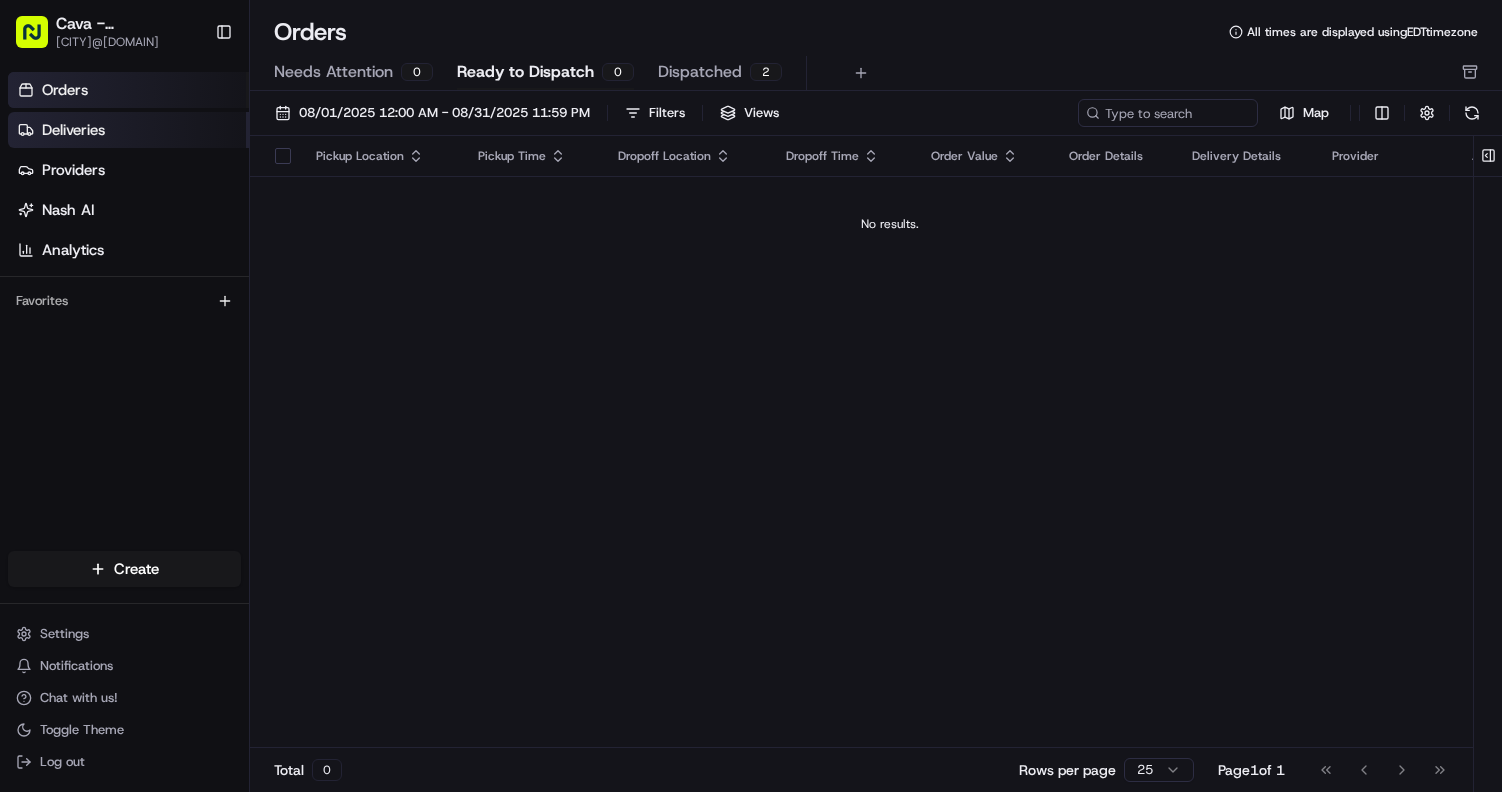 click on "Deliveries" at bounding box center (73, 130) 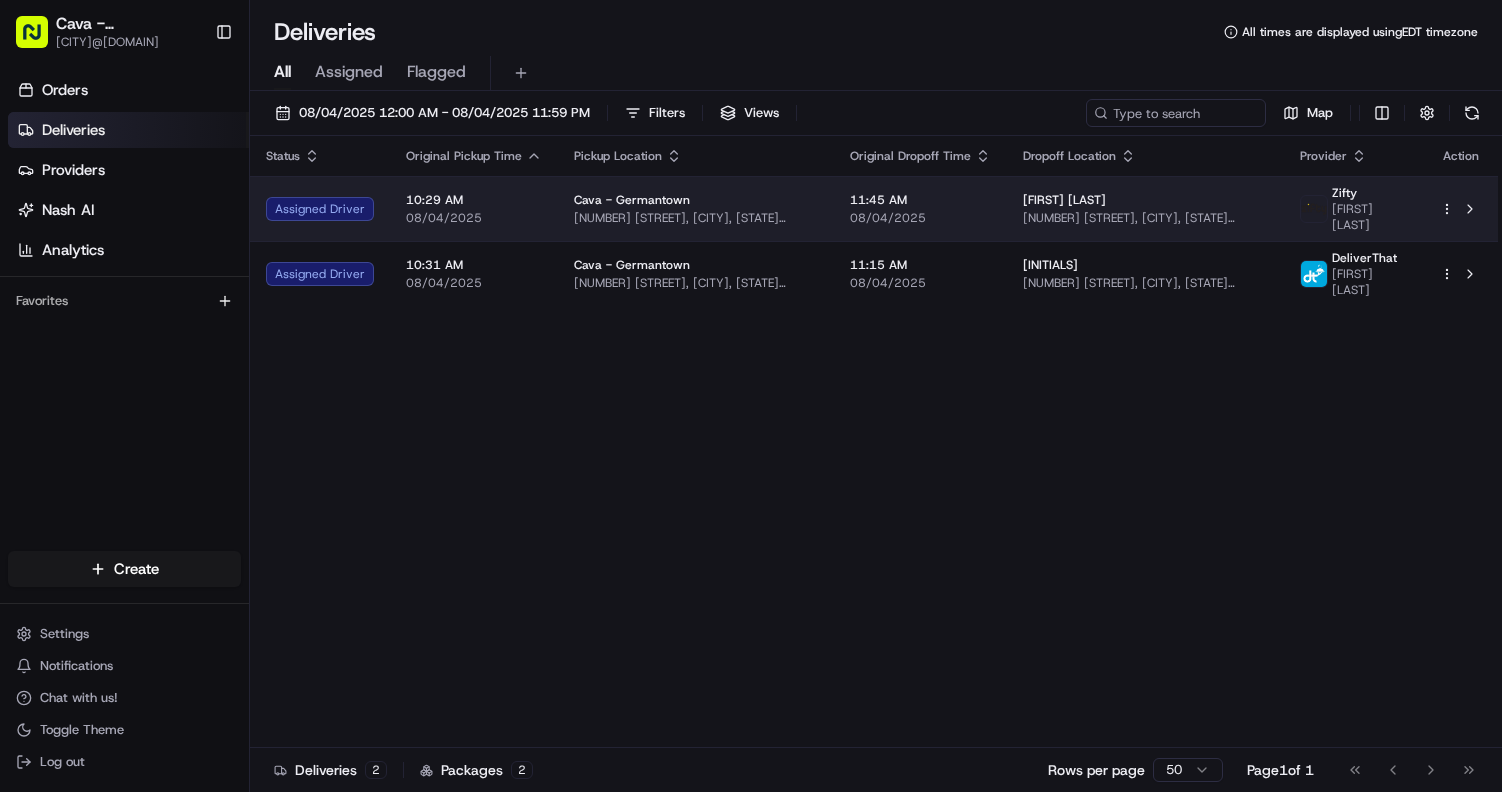 click on "Cava - Germantown" at bounding box center (632, 200) 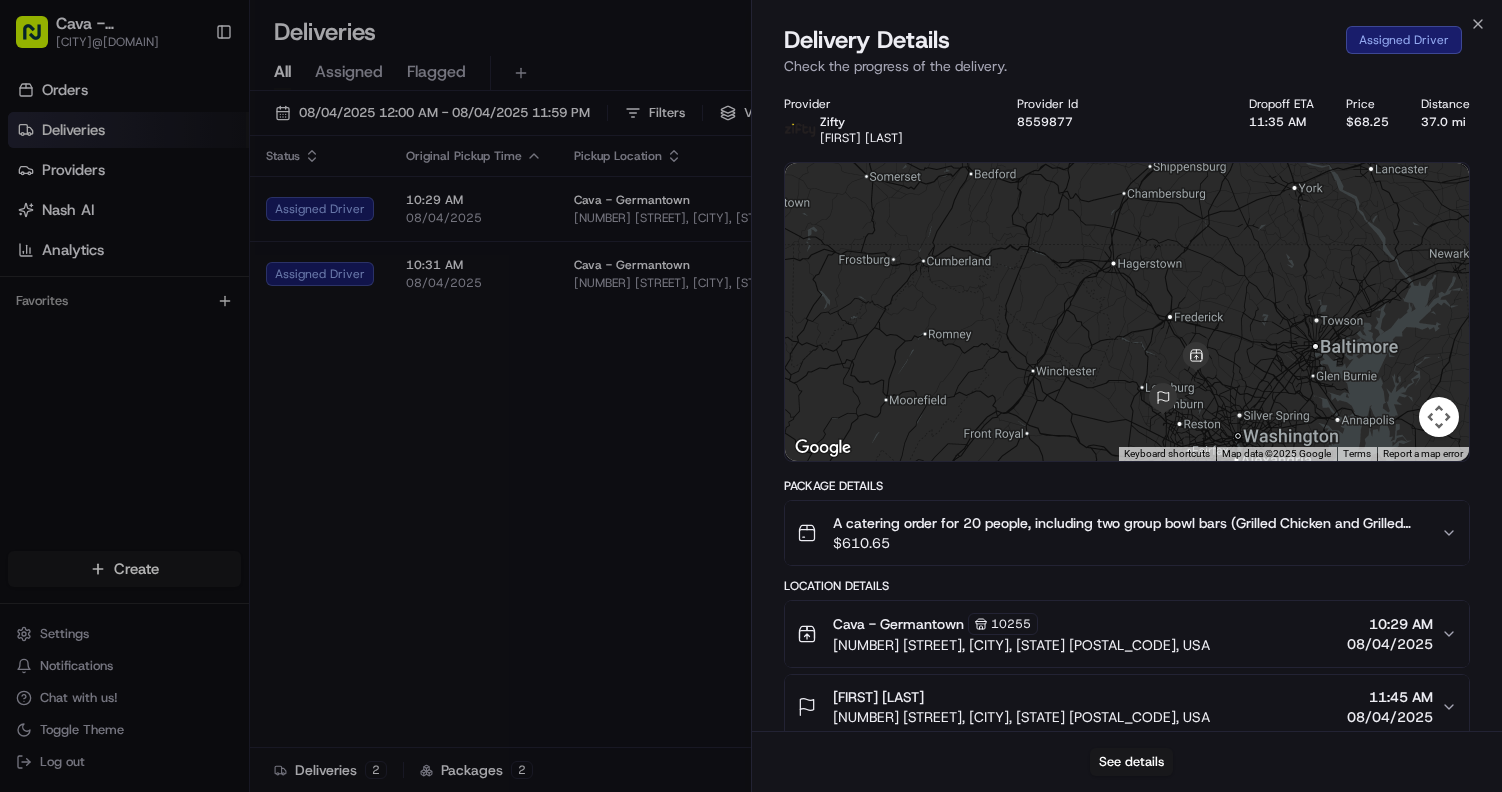 click on "Cava - Germantown 10255 19865 Century Blvd, Germantown, MD 20874, USA 10:29 AM 08/04/2025" at bounding box center [1119, 634] 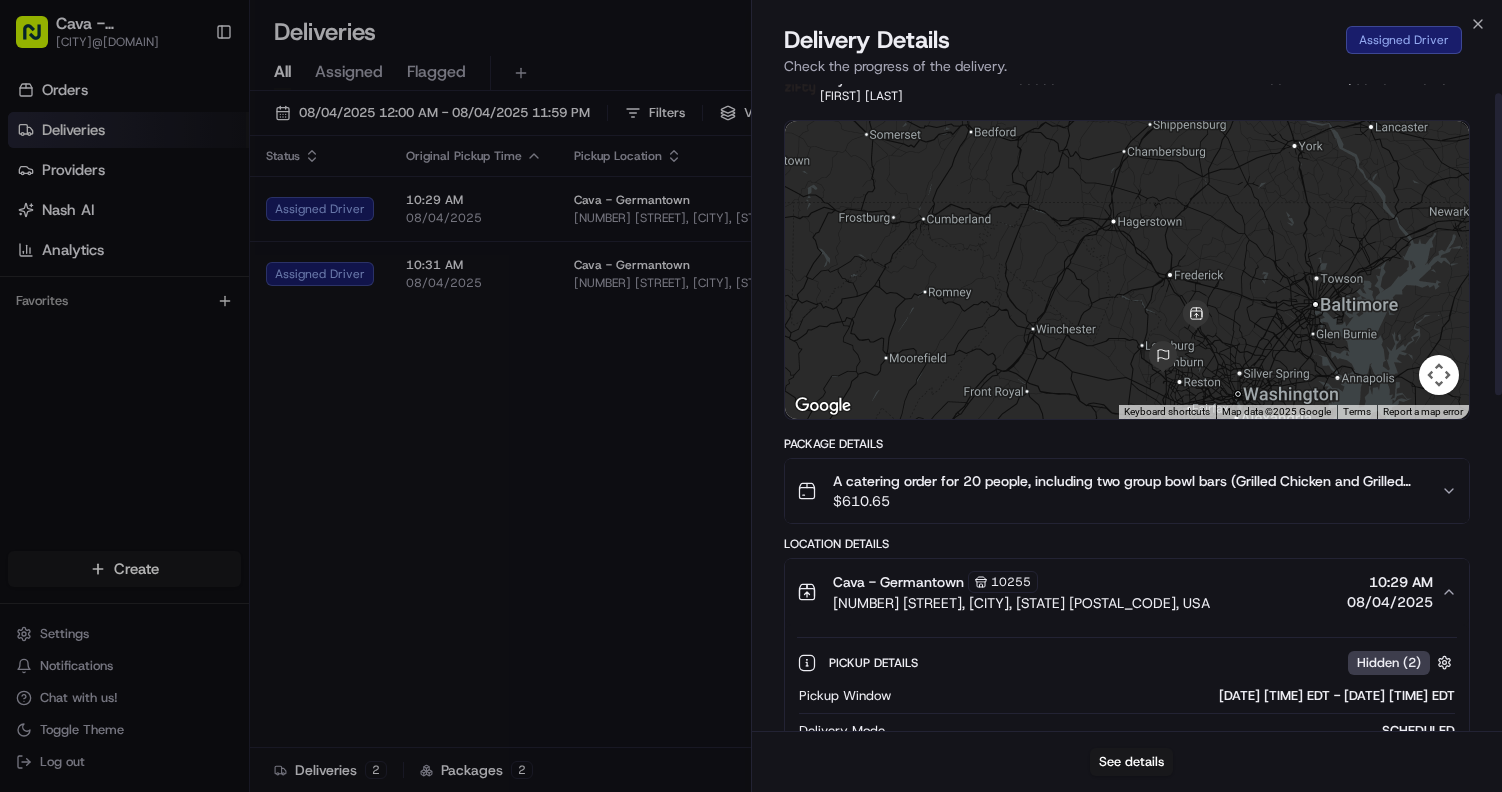 scroll, scrollTop: 20, scrollLeft: 0, axis: vertical 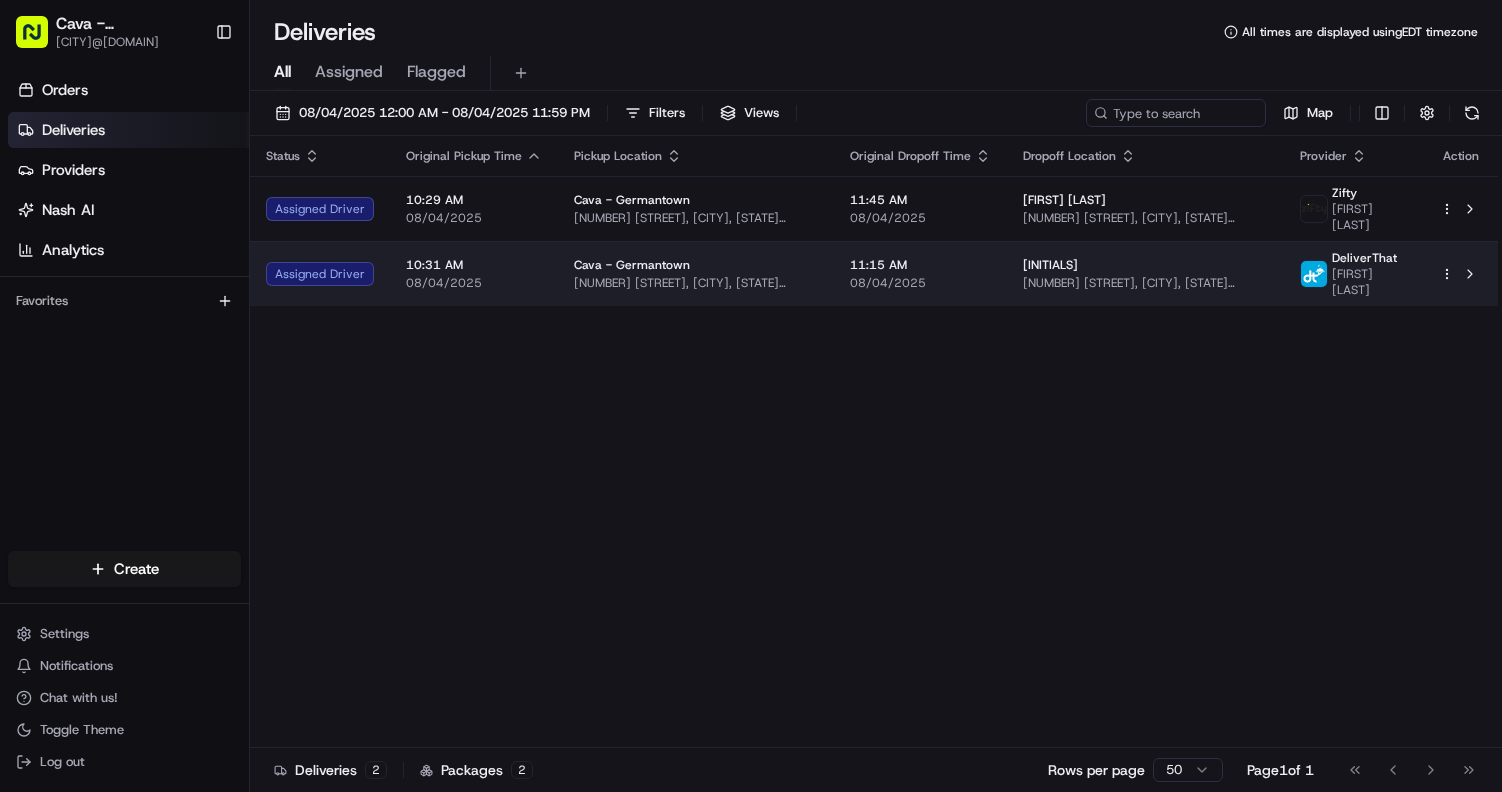 click on "Cava - Germantown 19865 Century Blvd, Germantown, MD 20874, USA" at bounding box center [696, 273] 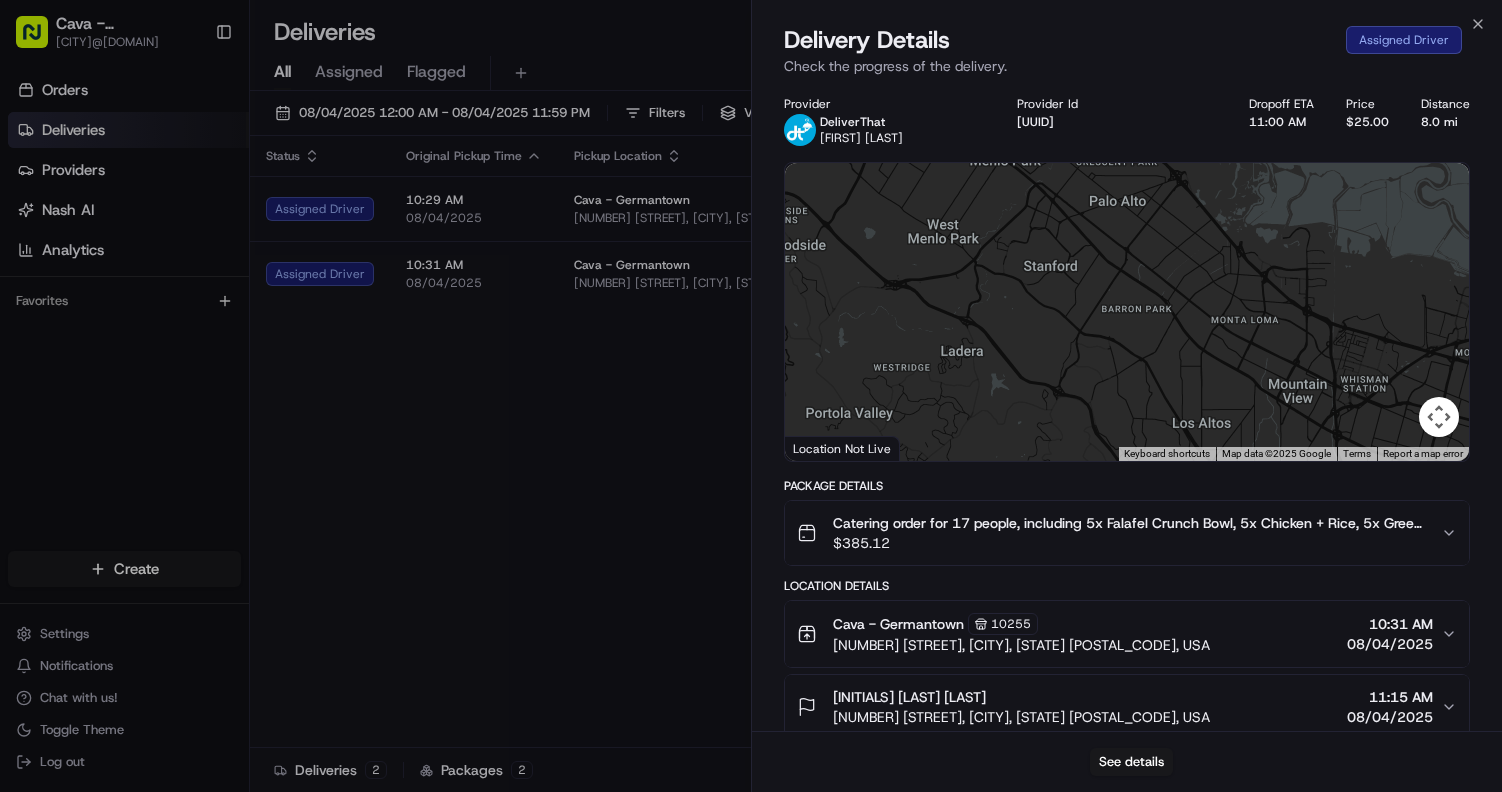 click on "[NUMBER] [STREET], [CITY], [STATE] [POSTAL_CODE], USA" at bounding box center (1021, 645) 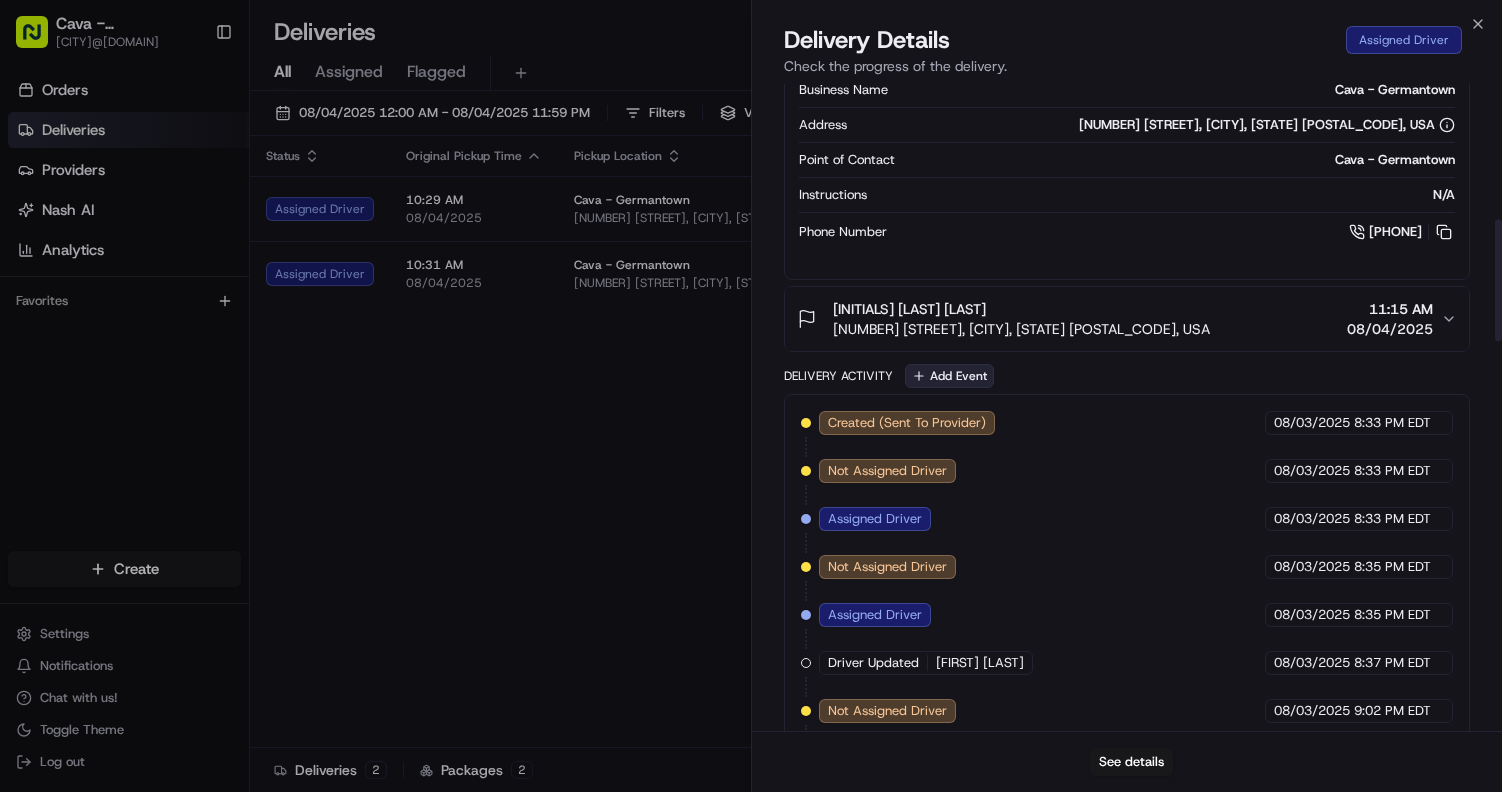 scroll, scrollTop: 727, scrollLeft: 0, axis: vertical 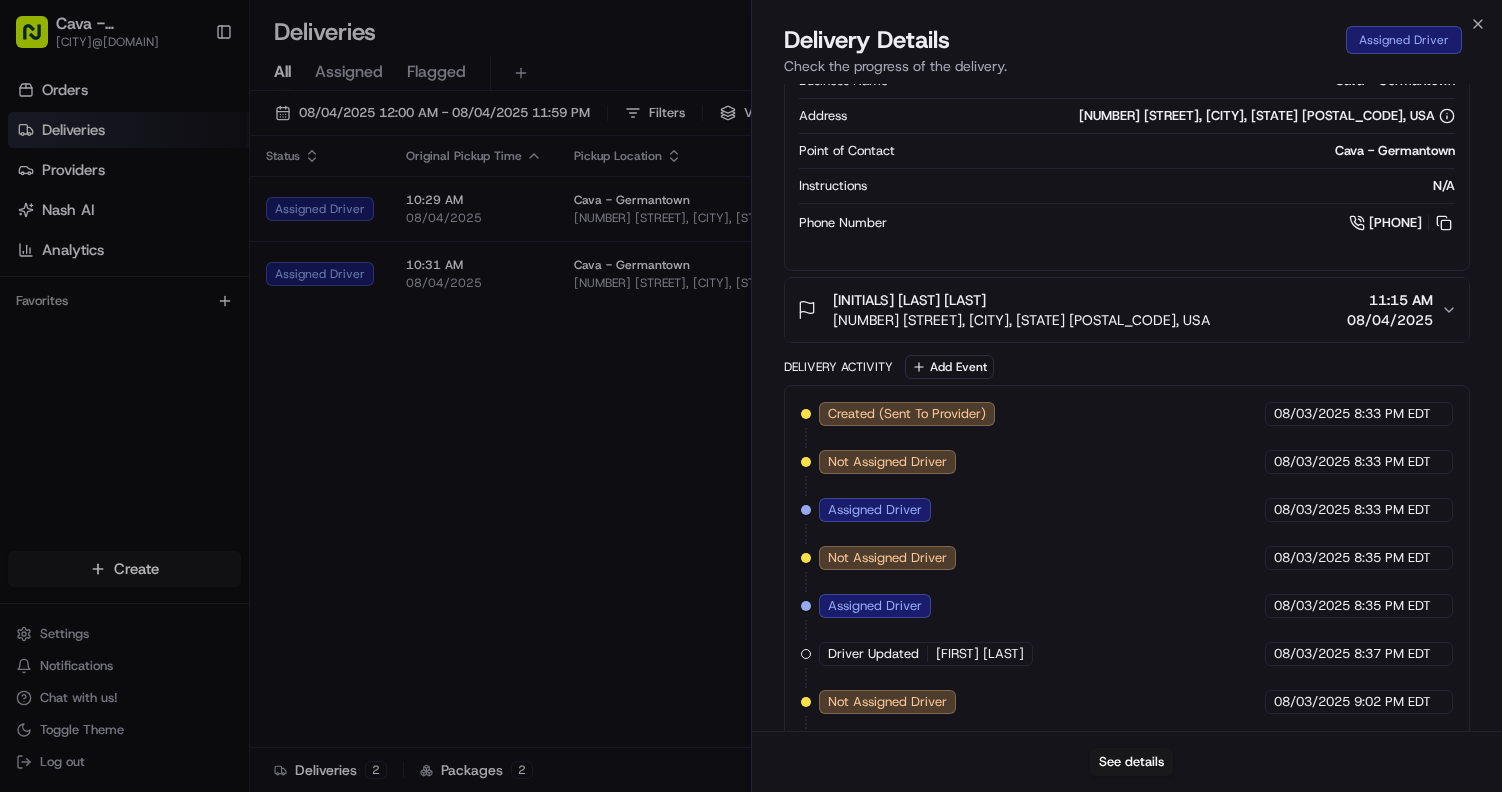 click on "[NUMBER] [STREET], [CITY], [STATE] [POSTAL_CODE], USA" at bounding box center [1021, 320] 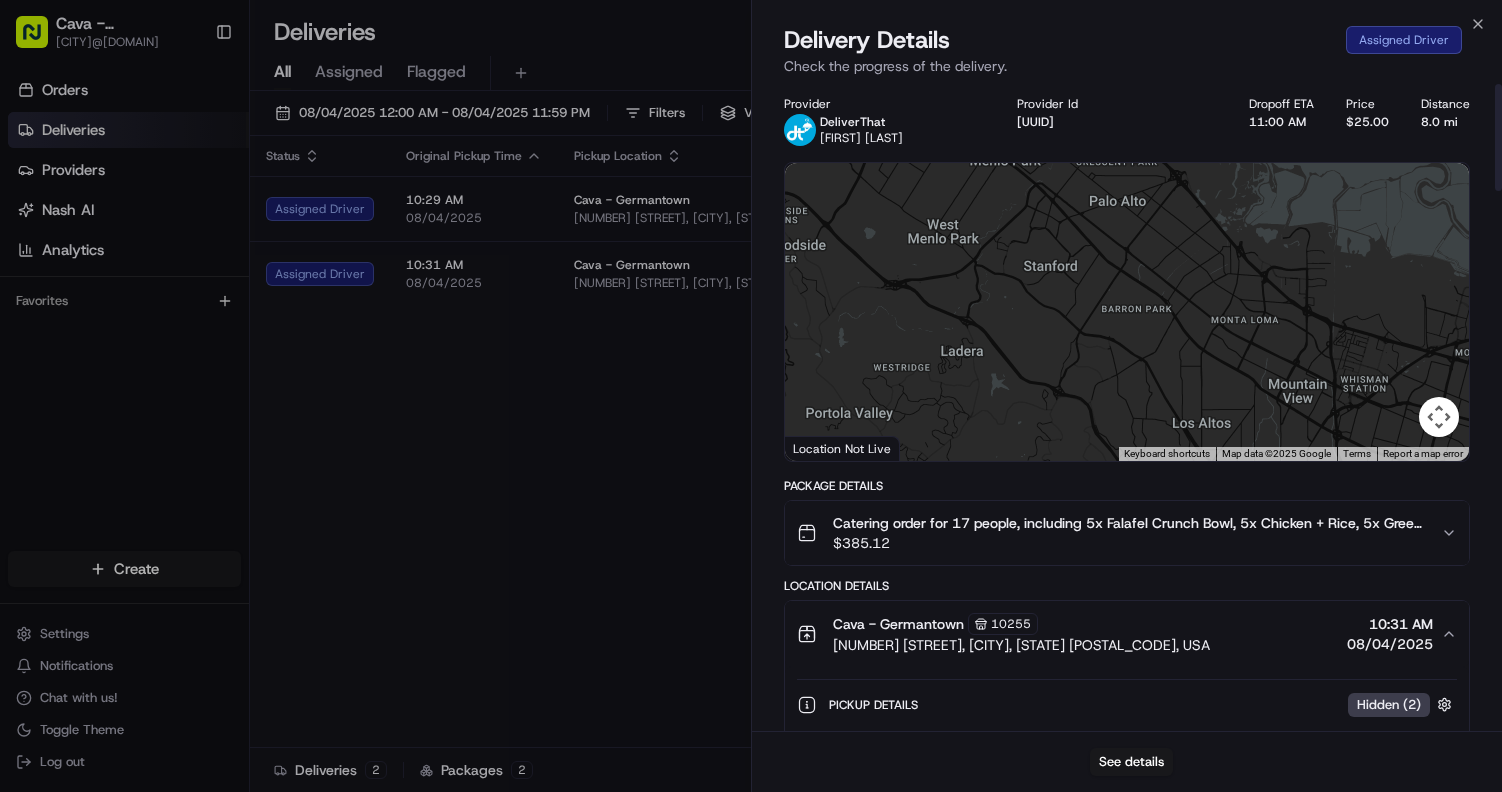 scroll, scrollTop: 0, scrollLeft: 0, axis: both 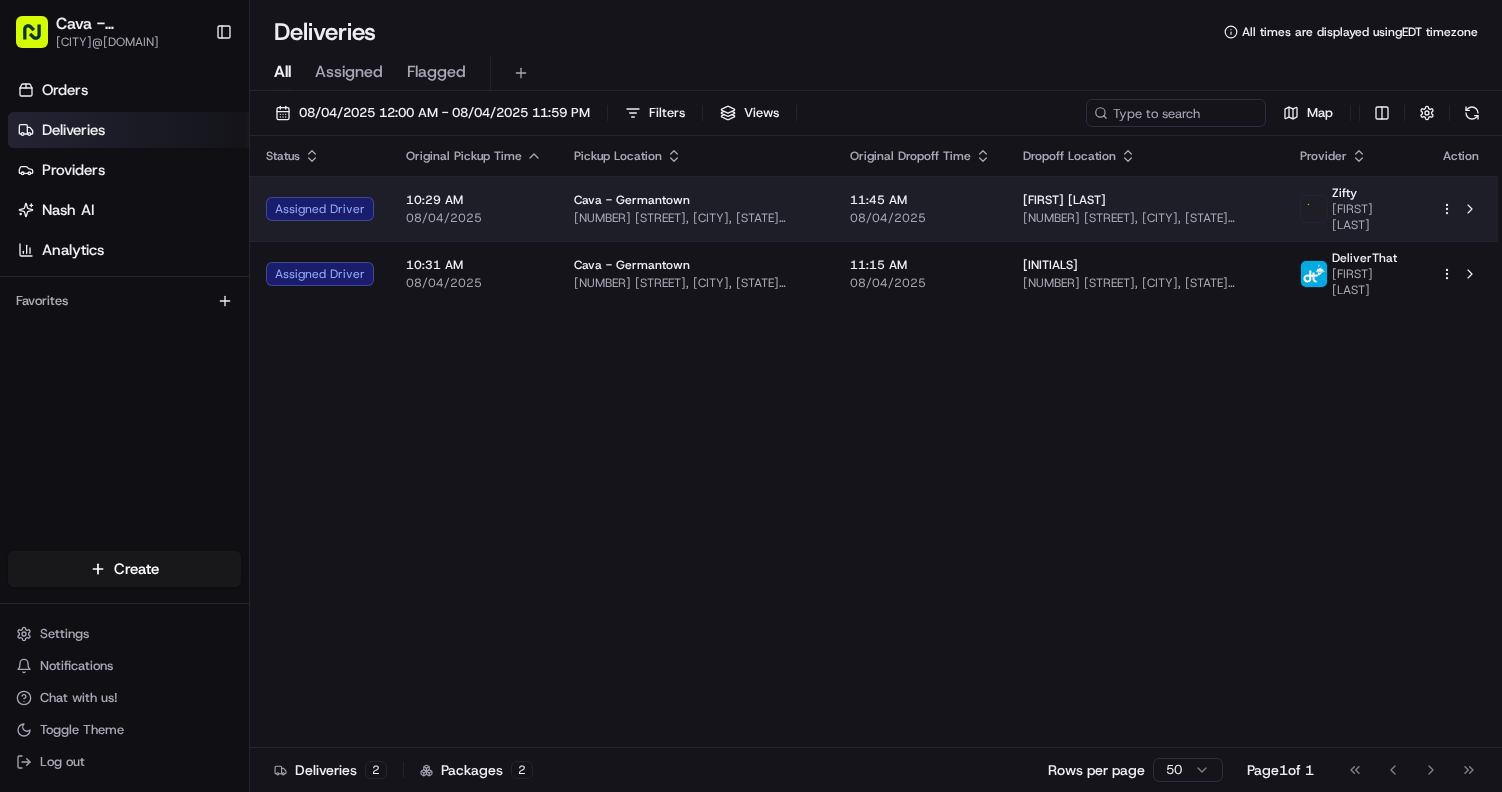 click on "Cava - Germantown 19865 Century Blvd, Germantown, MD 20874, USA" at bounding box center (696, 208) 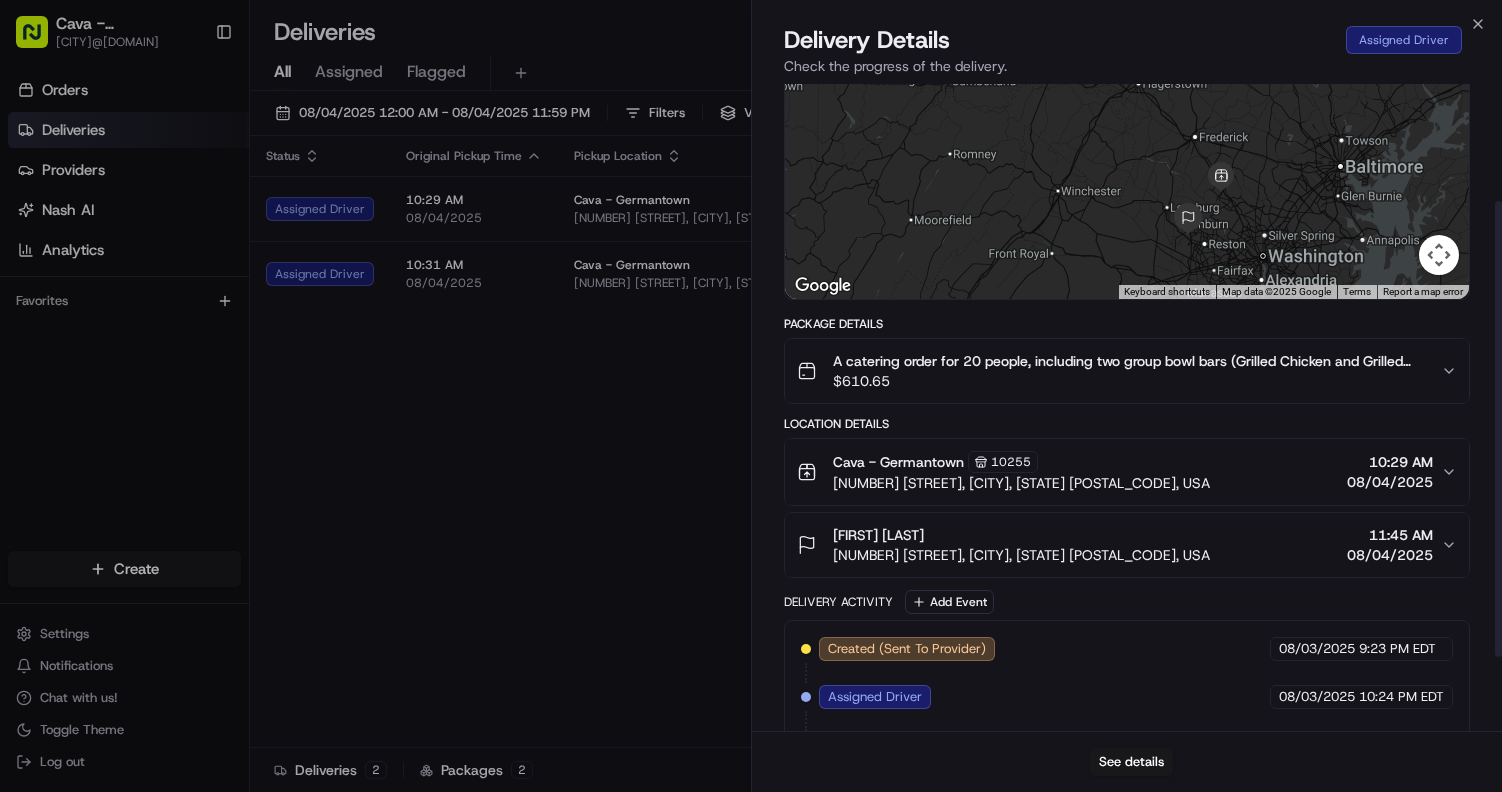 scroll, scrollTop: 167, scrollLeft: 0, axis: vertical 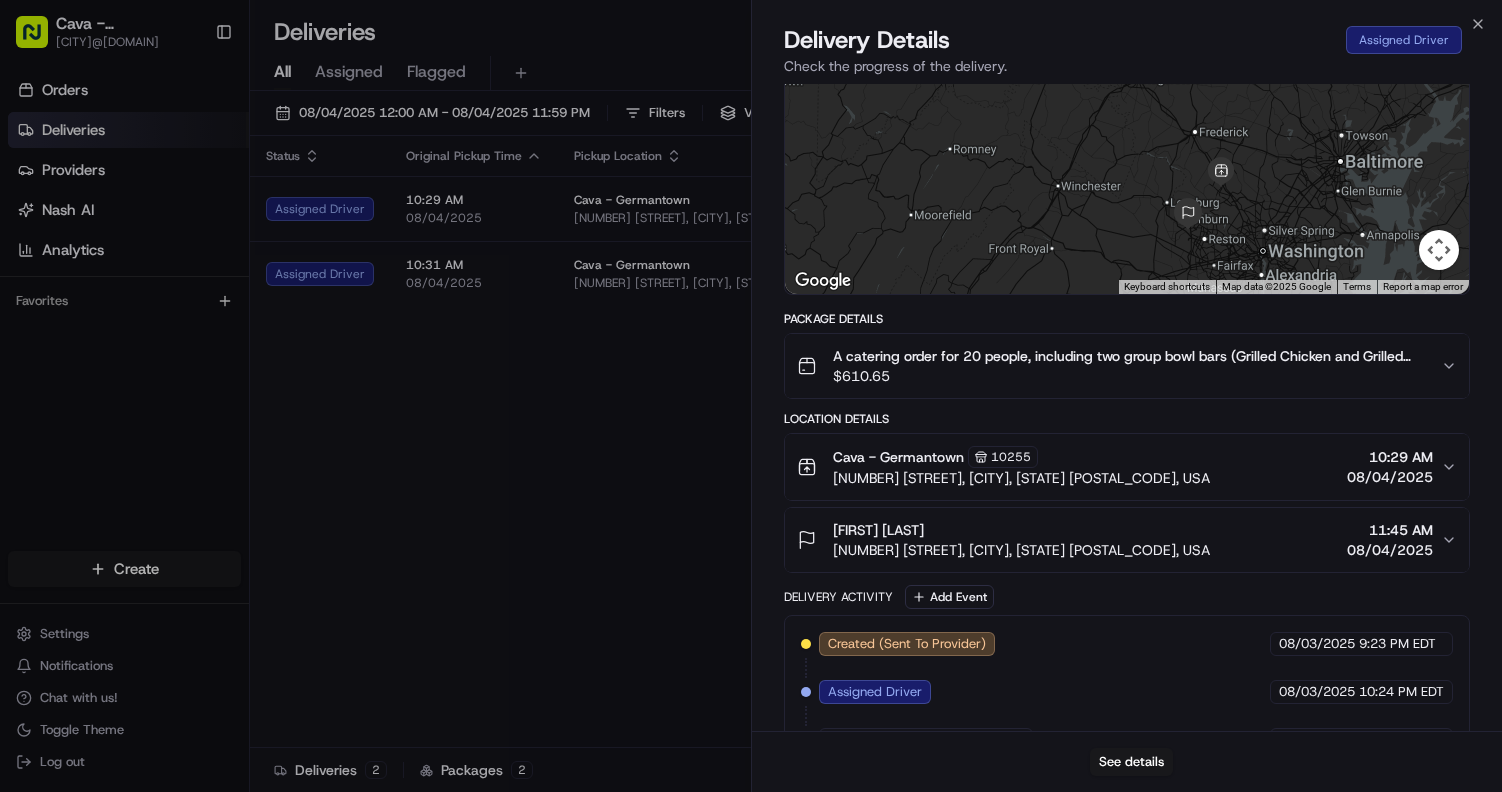click on "Cava - Germantown 10255 19865 Century Blvd, Germantown, MD 20874, USA 10:29 AM 08/04/2025" at bounding box center [1119, 467] 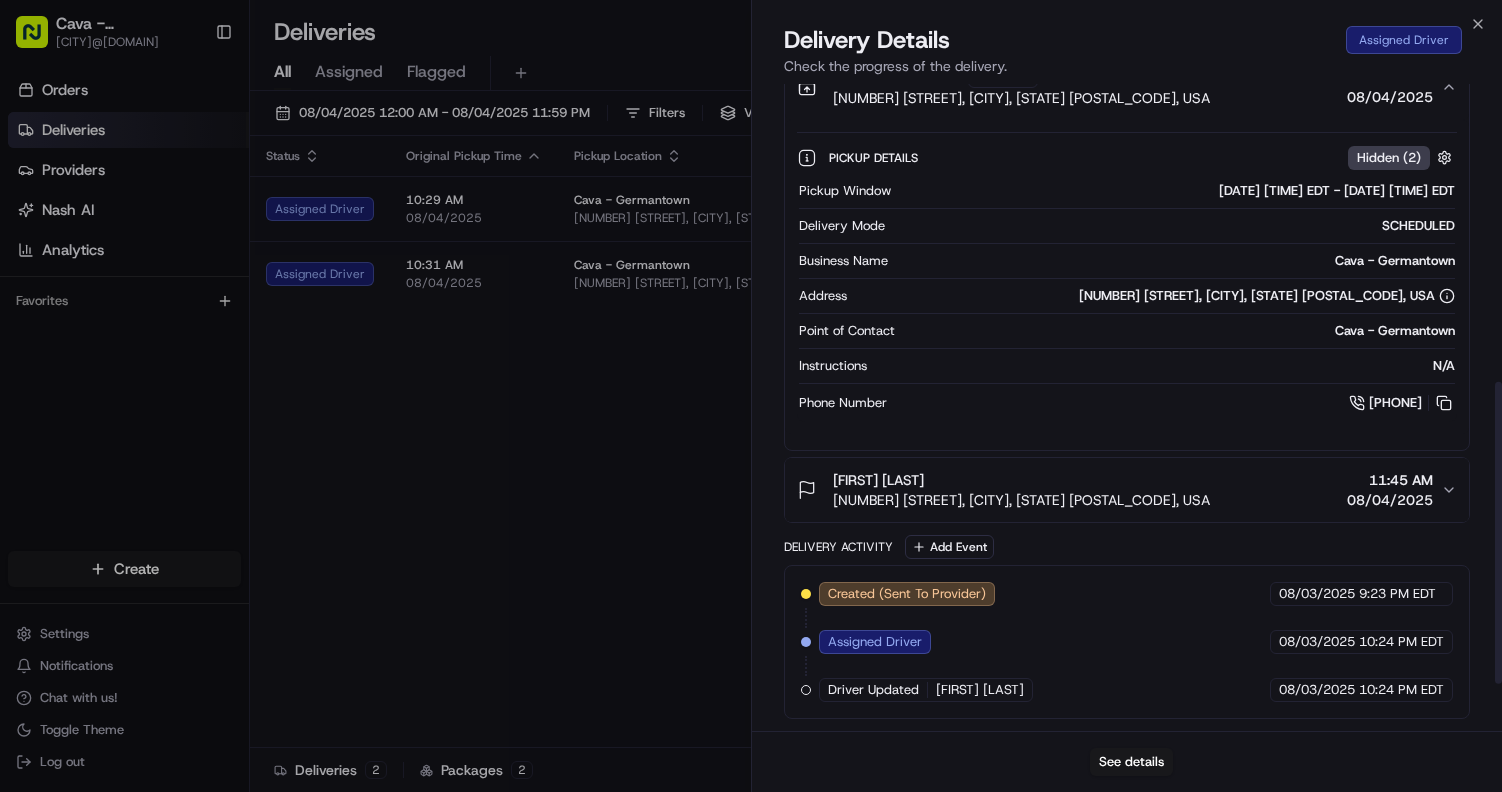scroll, scrollTop: 655, scrollLeft: 0, axis: vertical 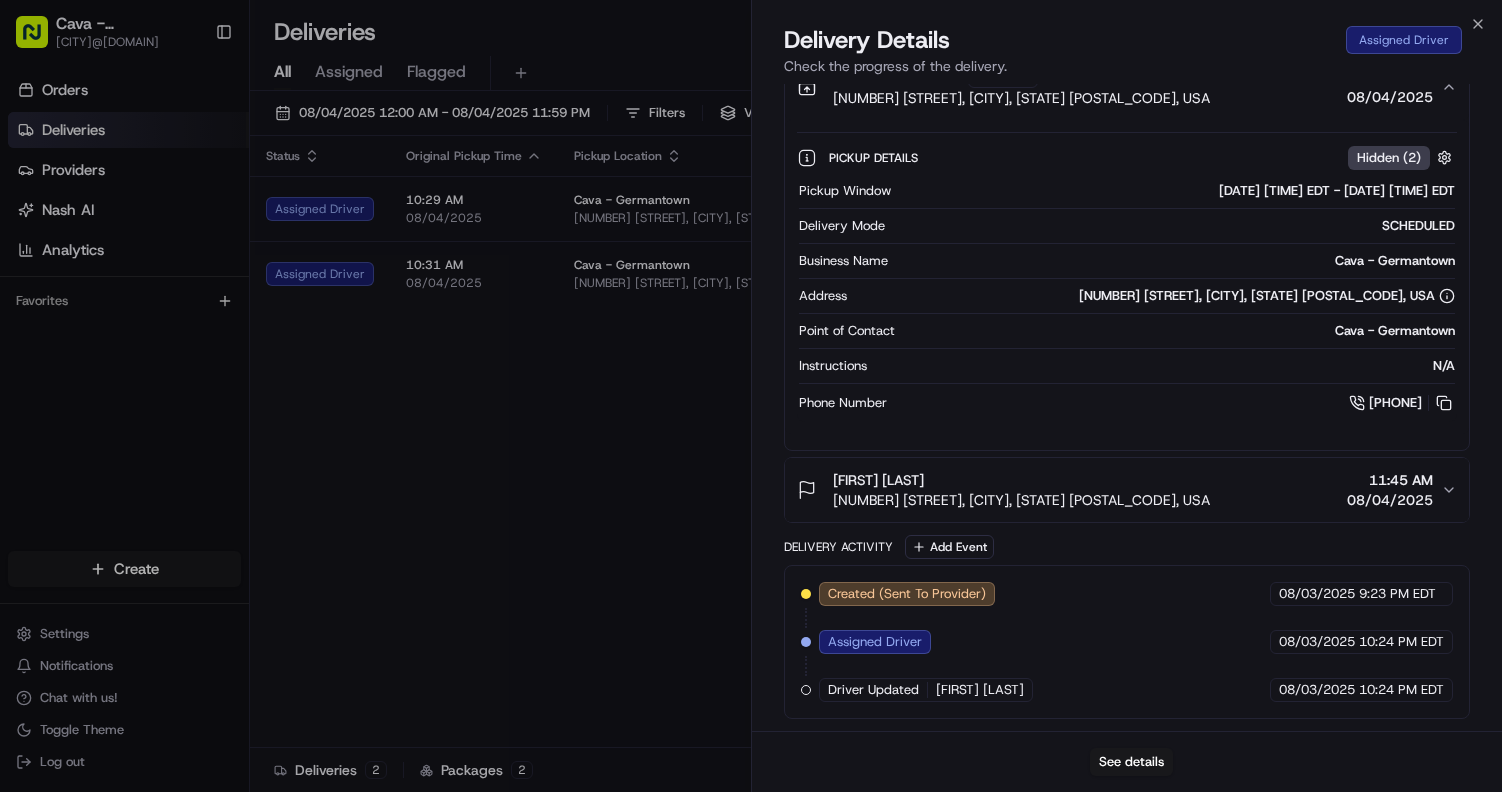 click on "[FIRST] [LAST]" at bounding box center (1021, 480) 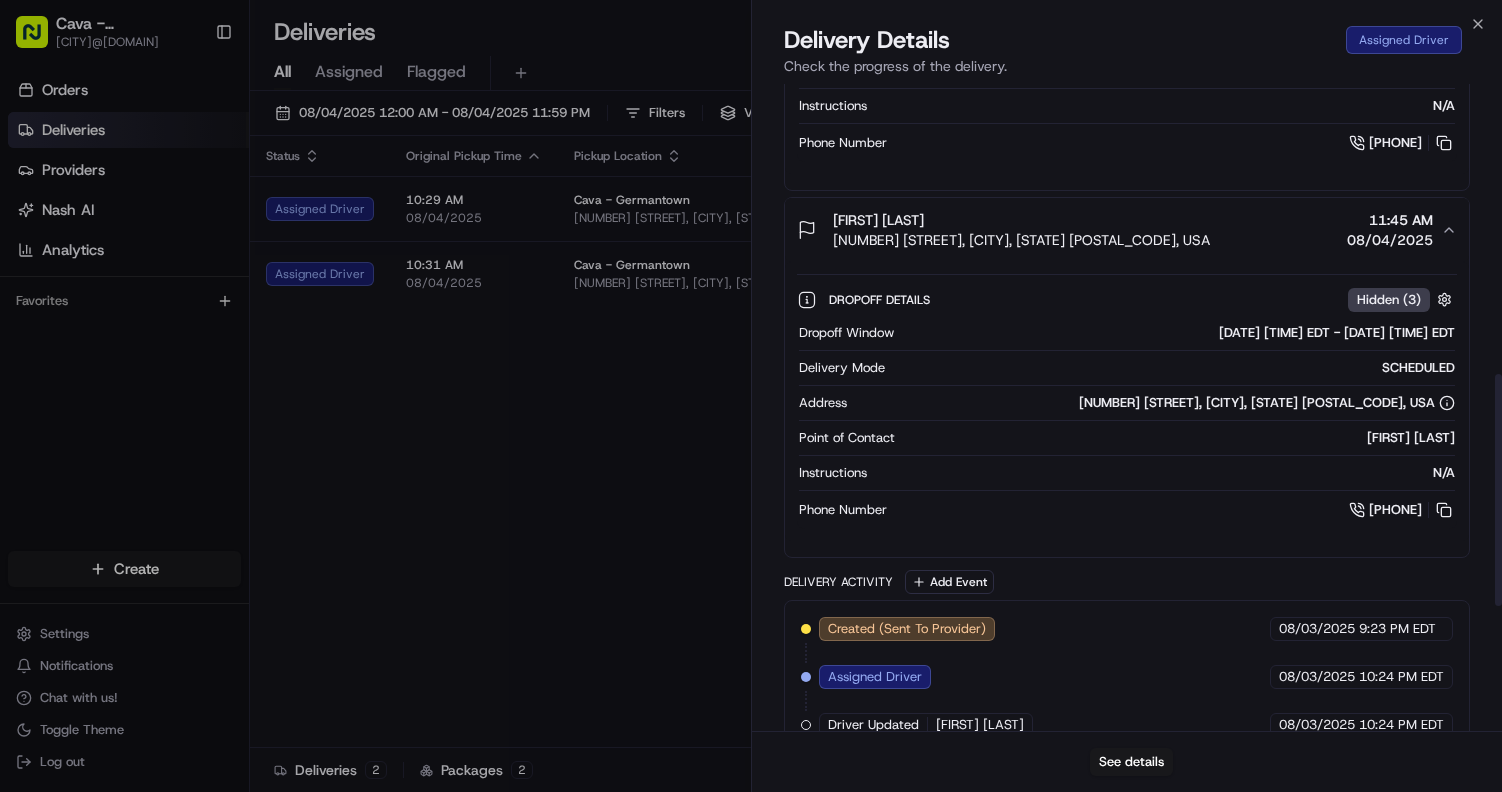 scroll, scrollTop: 808, scrollLeft: 0, axis: vertical 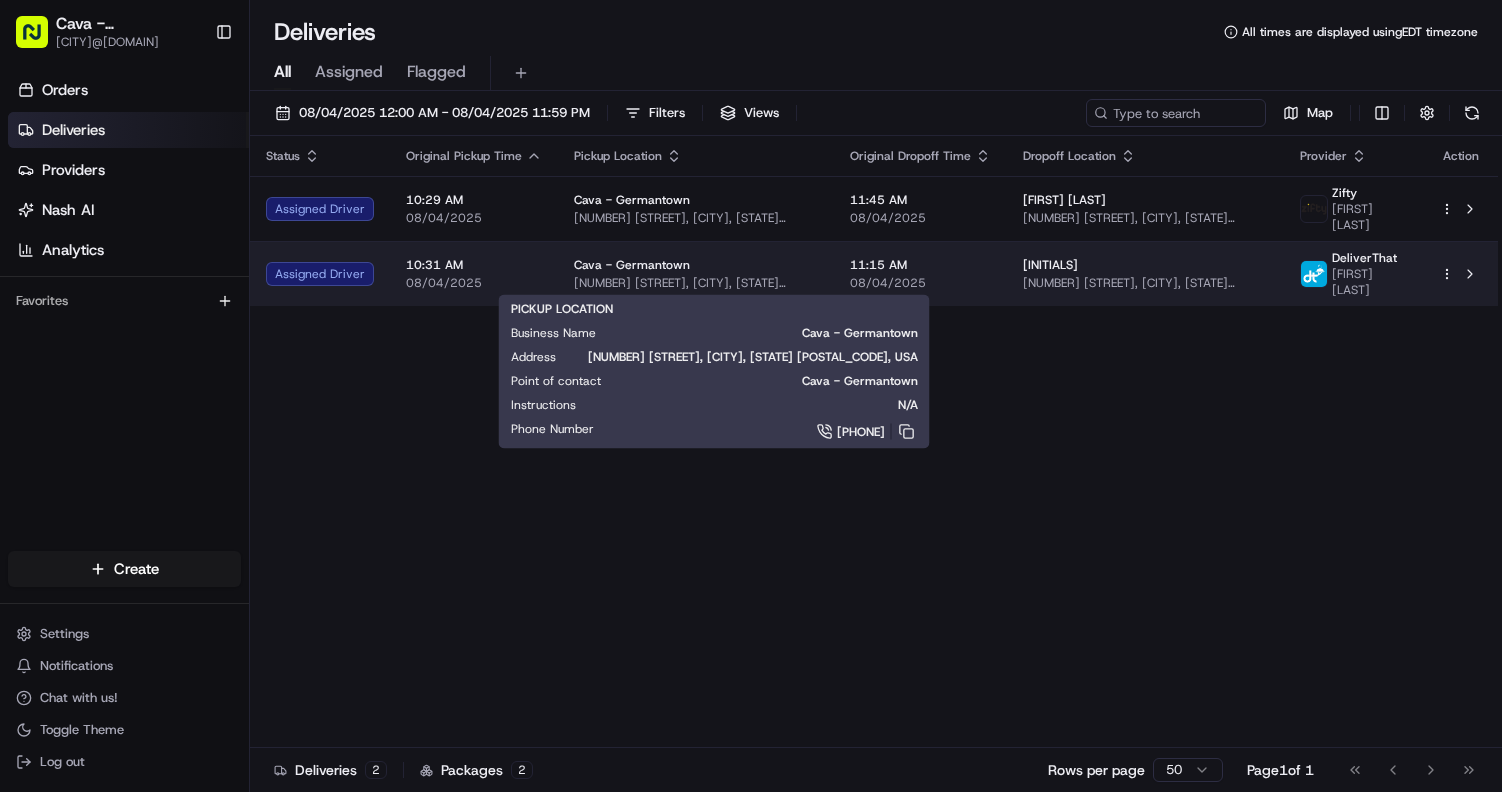 click on "[NUMBER] [STREET], [CITY], [STATE] [POSTAL_CODE], USA" at bounding box center (696, 283) 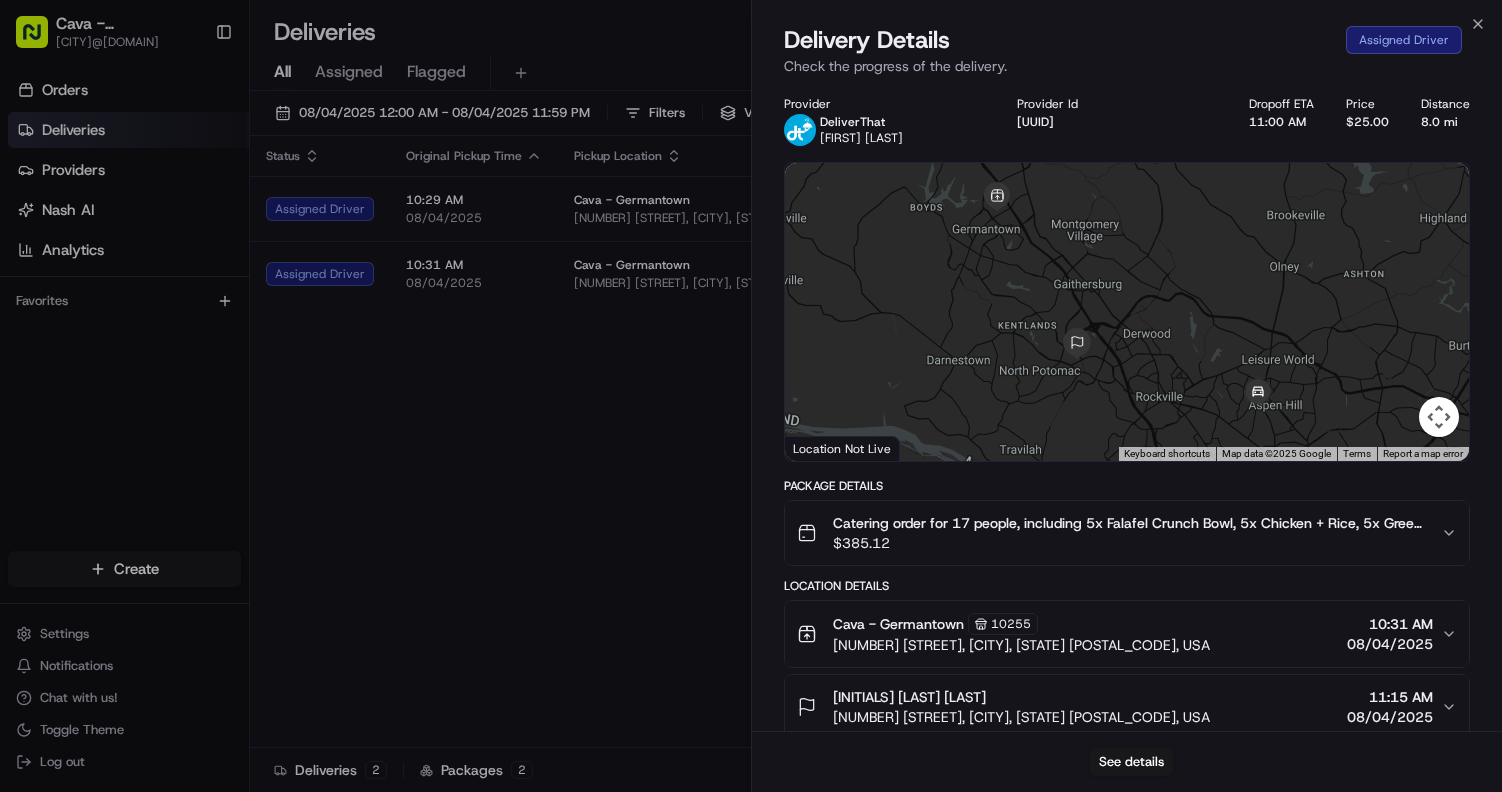 click on "Cava - Germantown" at bounding box center [898, 624] 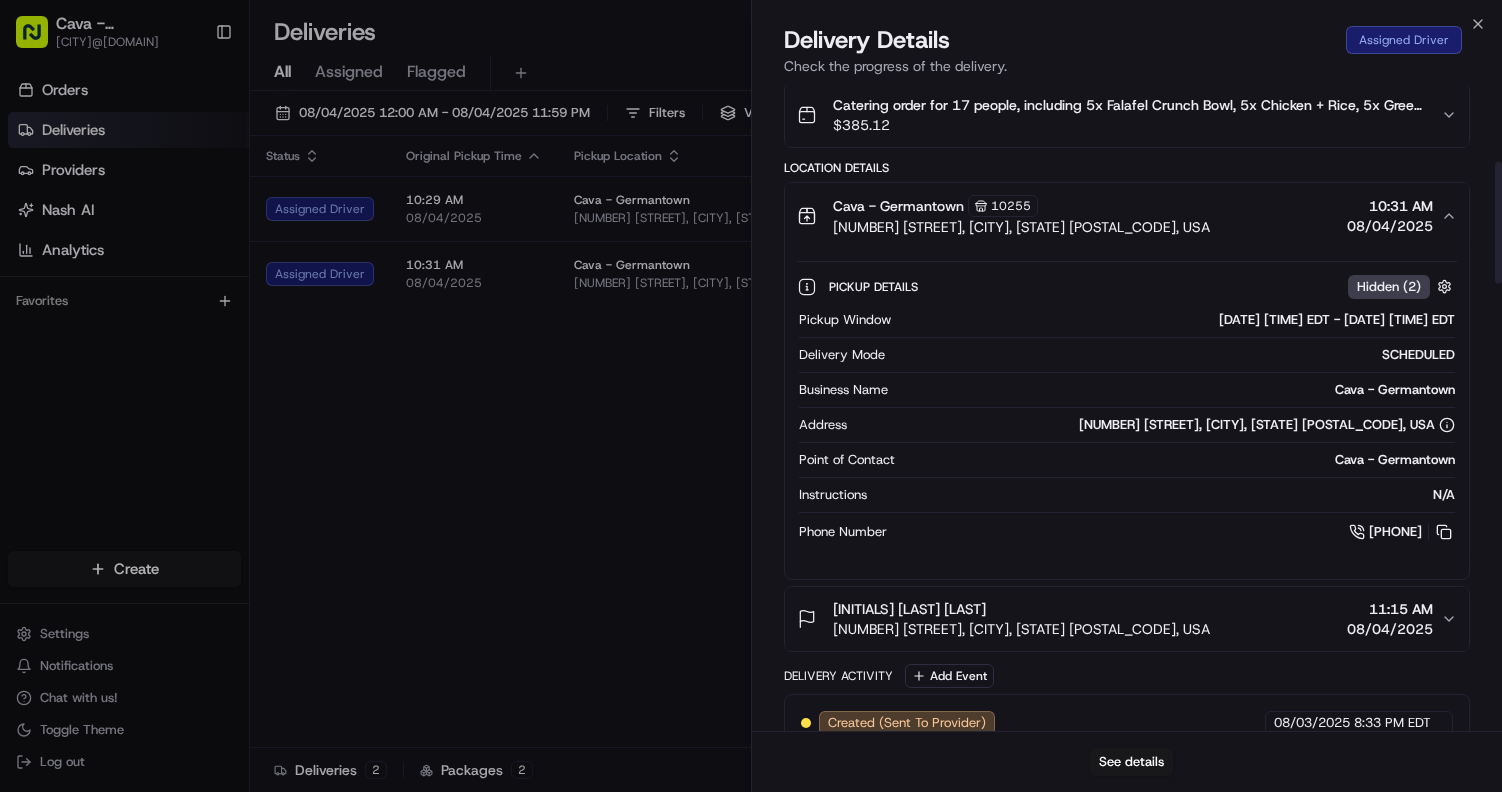 scroll, scrollTop: 425, scrollLeft: 0, axis: vertical 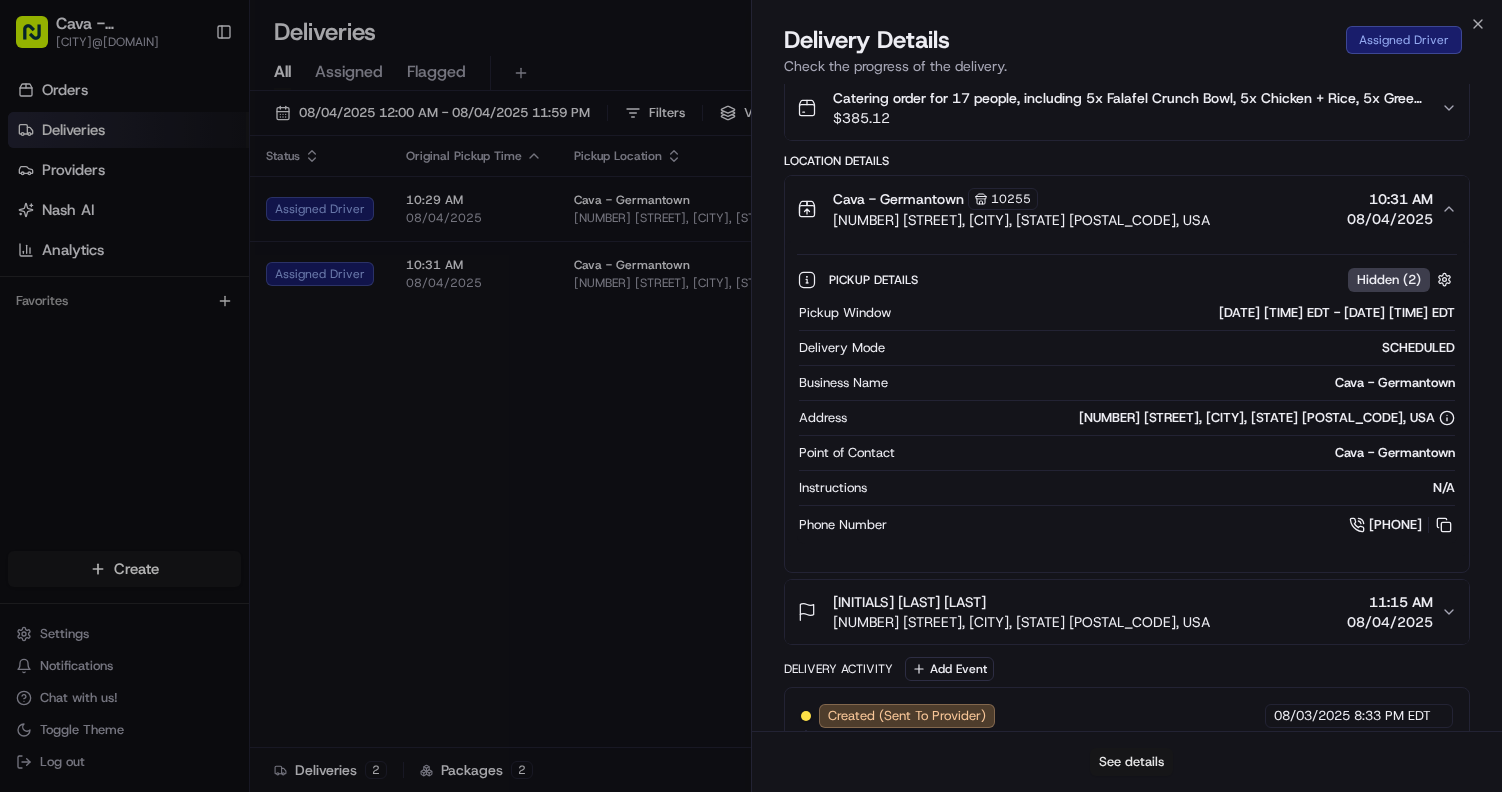 click on "See details" at bounding box center [1131, 762] 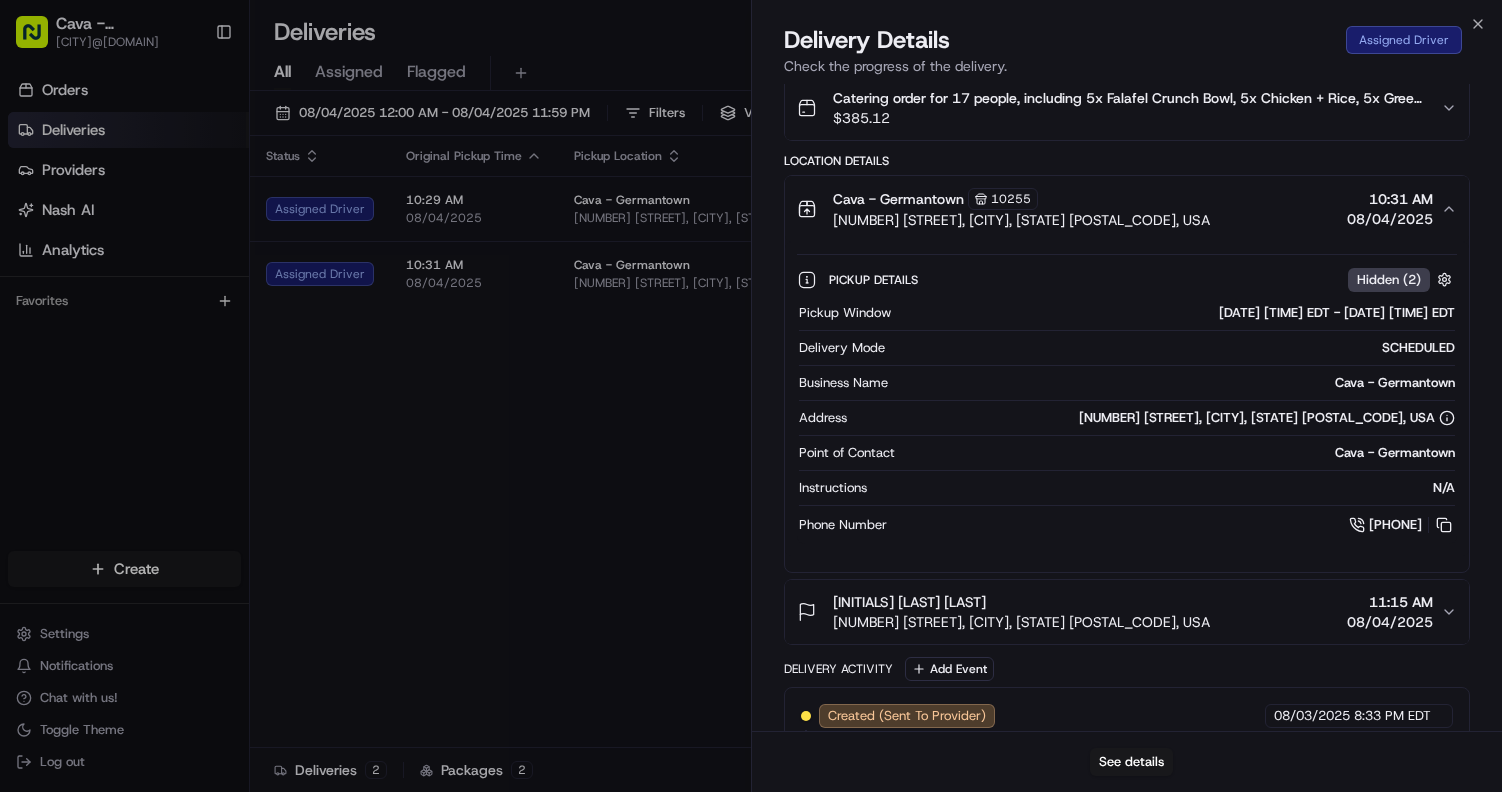 drag, startPoint x: 801, startPoint y: 336, endPoint x: 1137, endPoint y: 340, distance: 336.0238 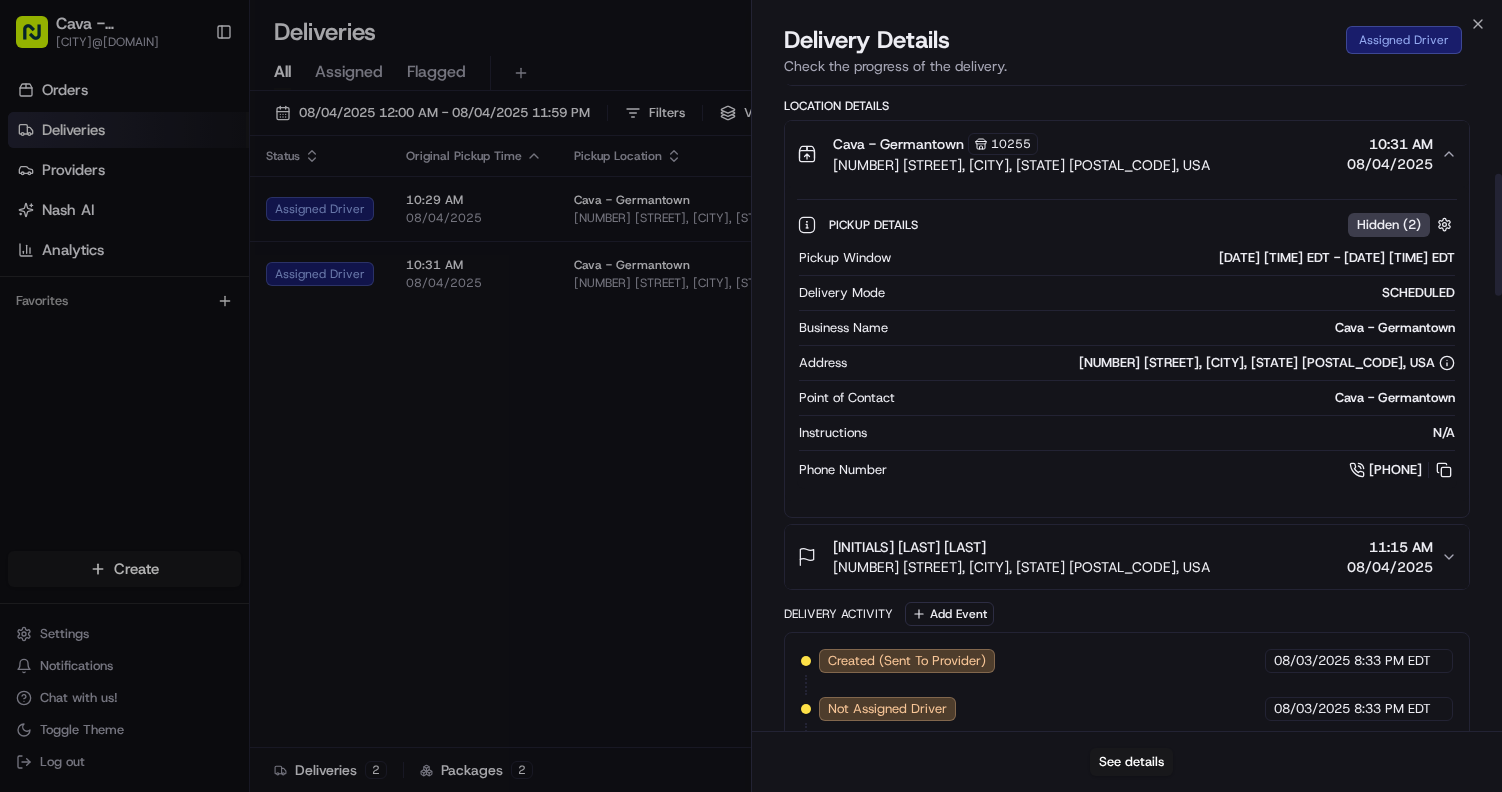 scroll, scrollTop: 482, scrollLeft: 0, axis: vertical 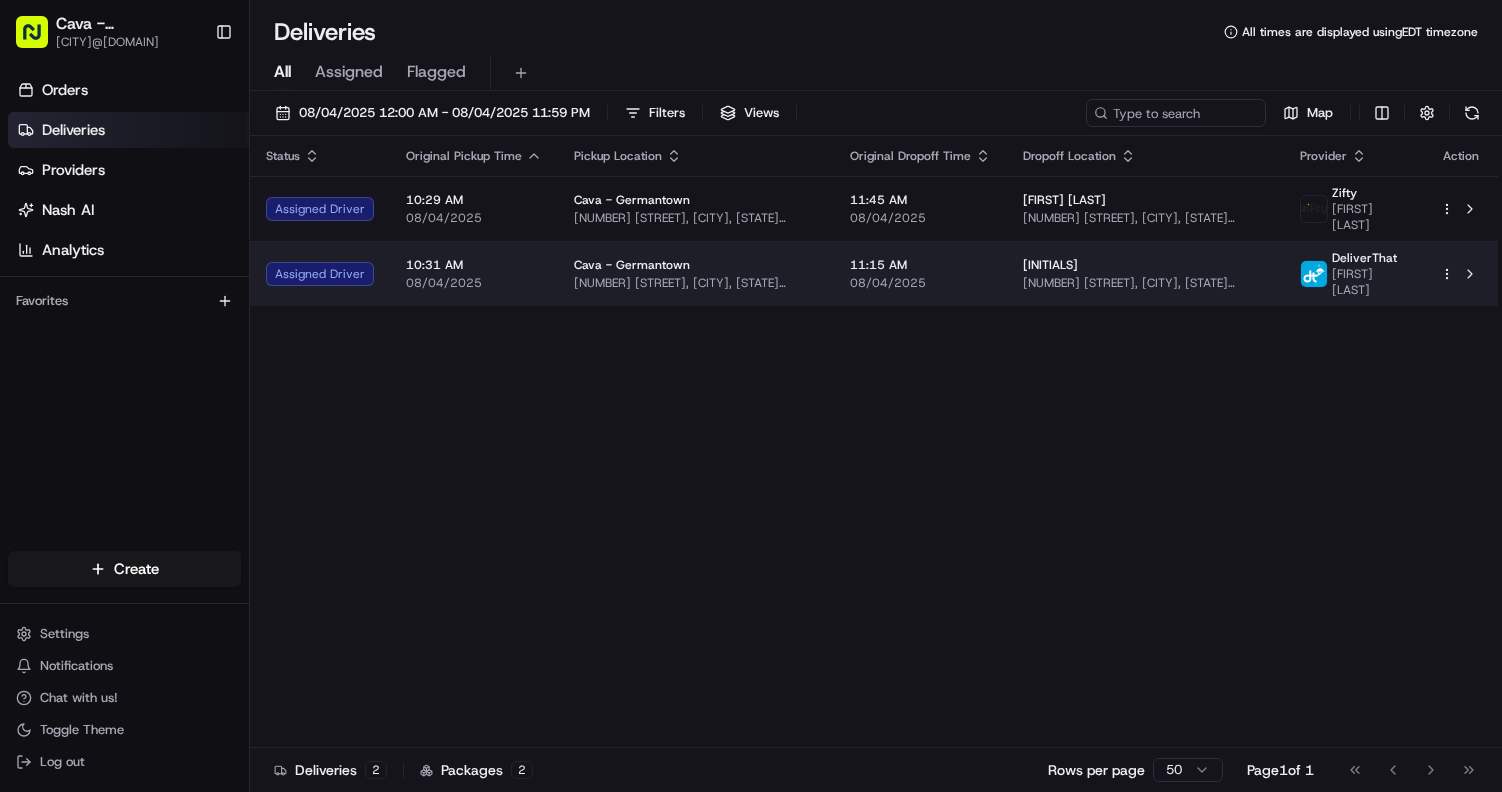 click on "[NUMBER] [STREET], [CITY], [STATE] [POSTAL_CODE], USA" at bounding box center [696, 283] 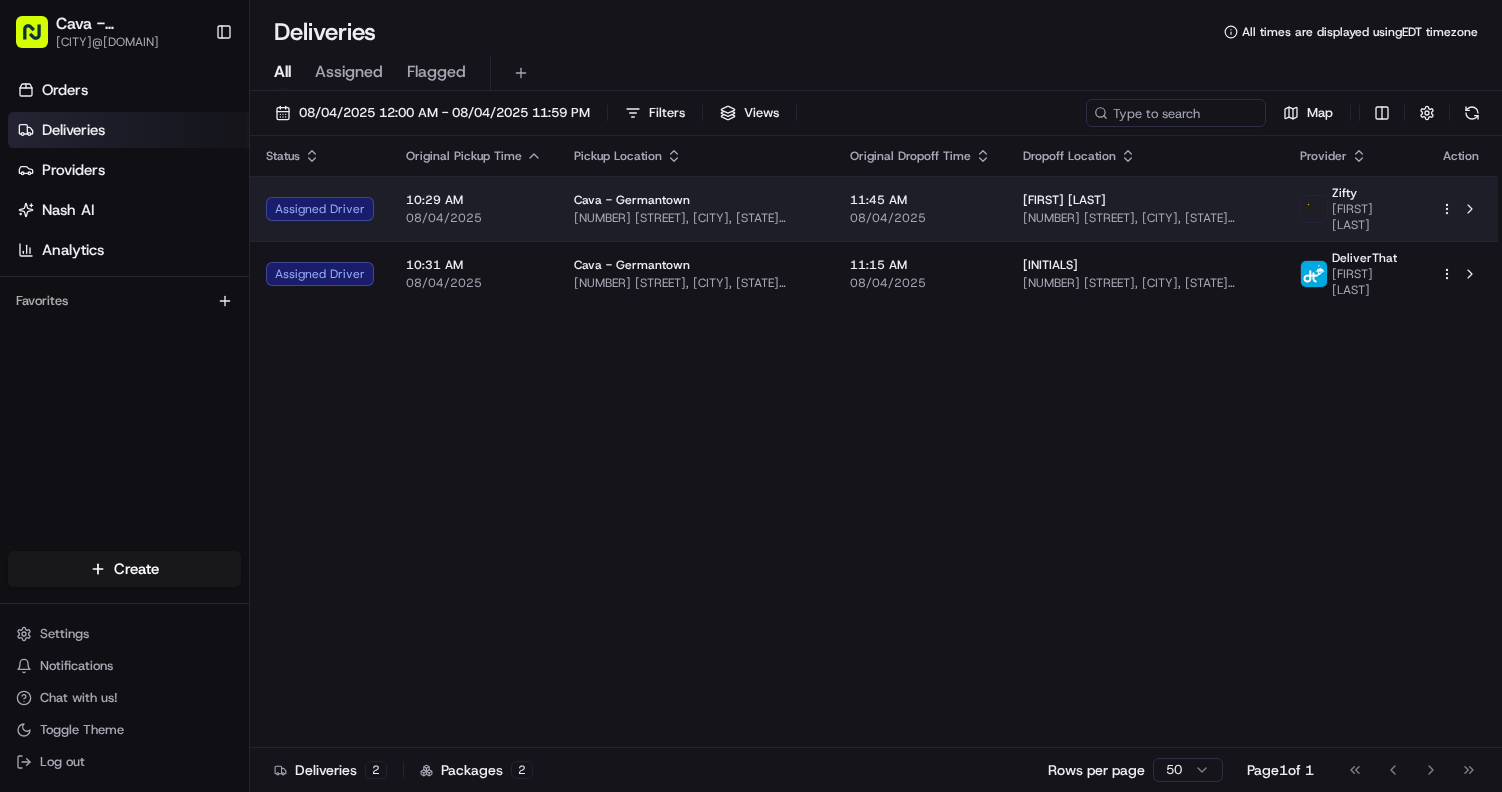 click on "Cava - Germantown 19865 Century Blvd, Germantown, MD 20874, USA" at bounding box center [696, 208] 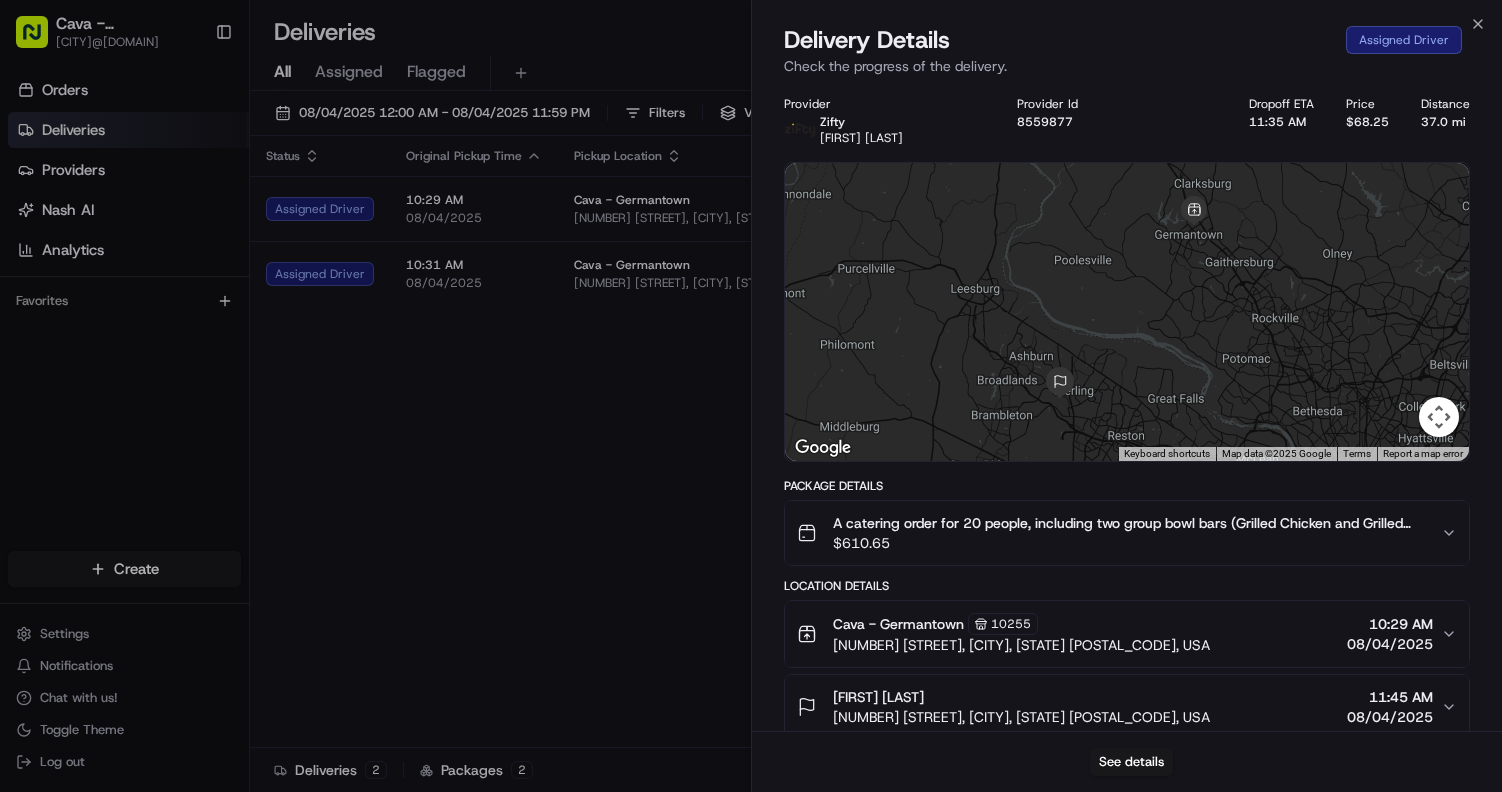 click on "Cava - Germantown" at bounding box center [898, 624] 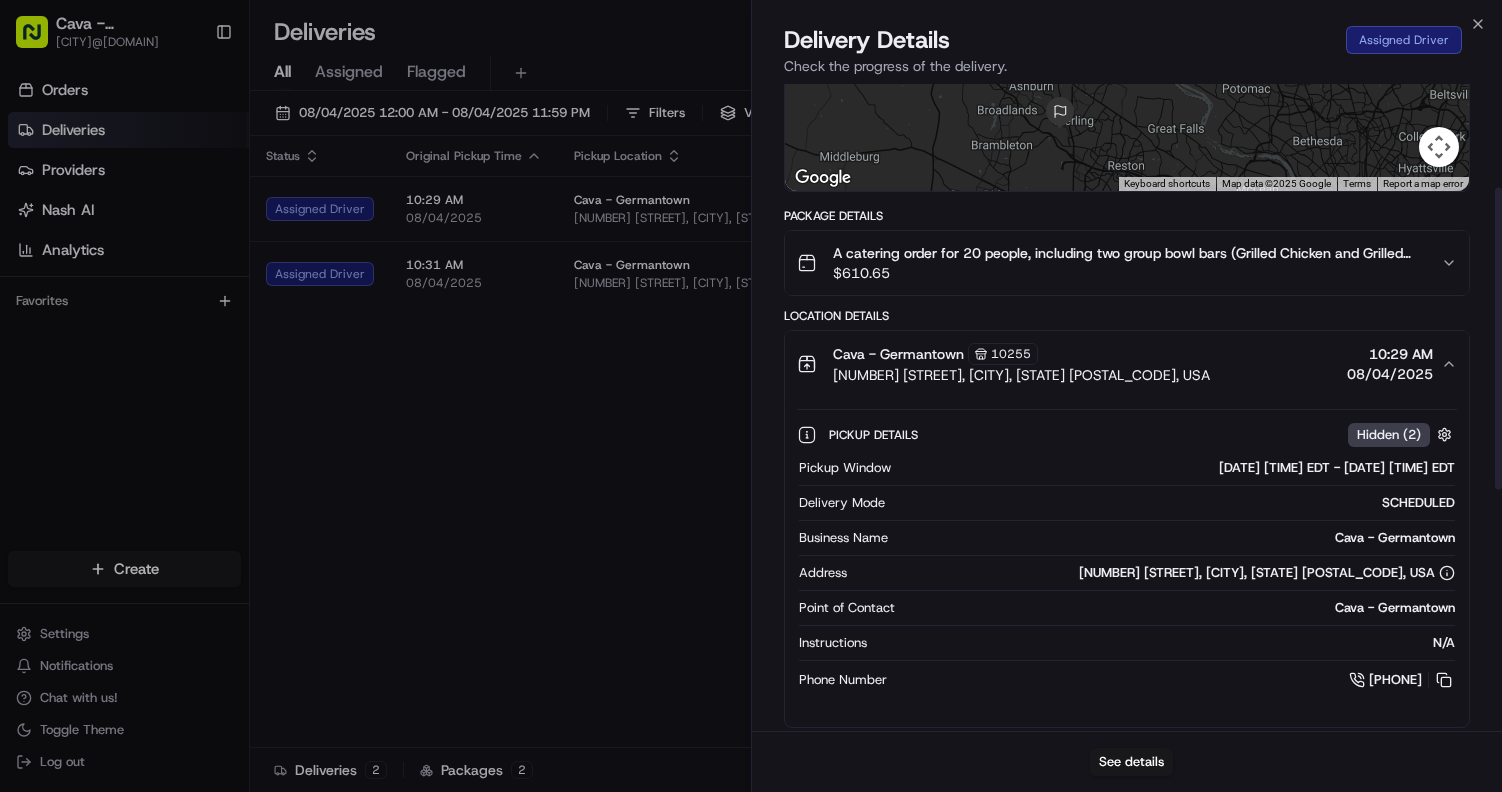 scroll, scrollTop: 331, scrollLeft: 0, axis: vertical 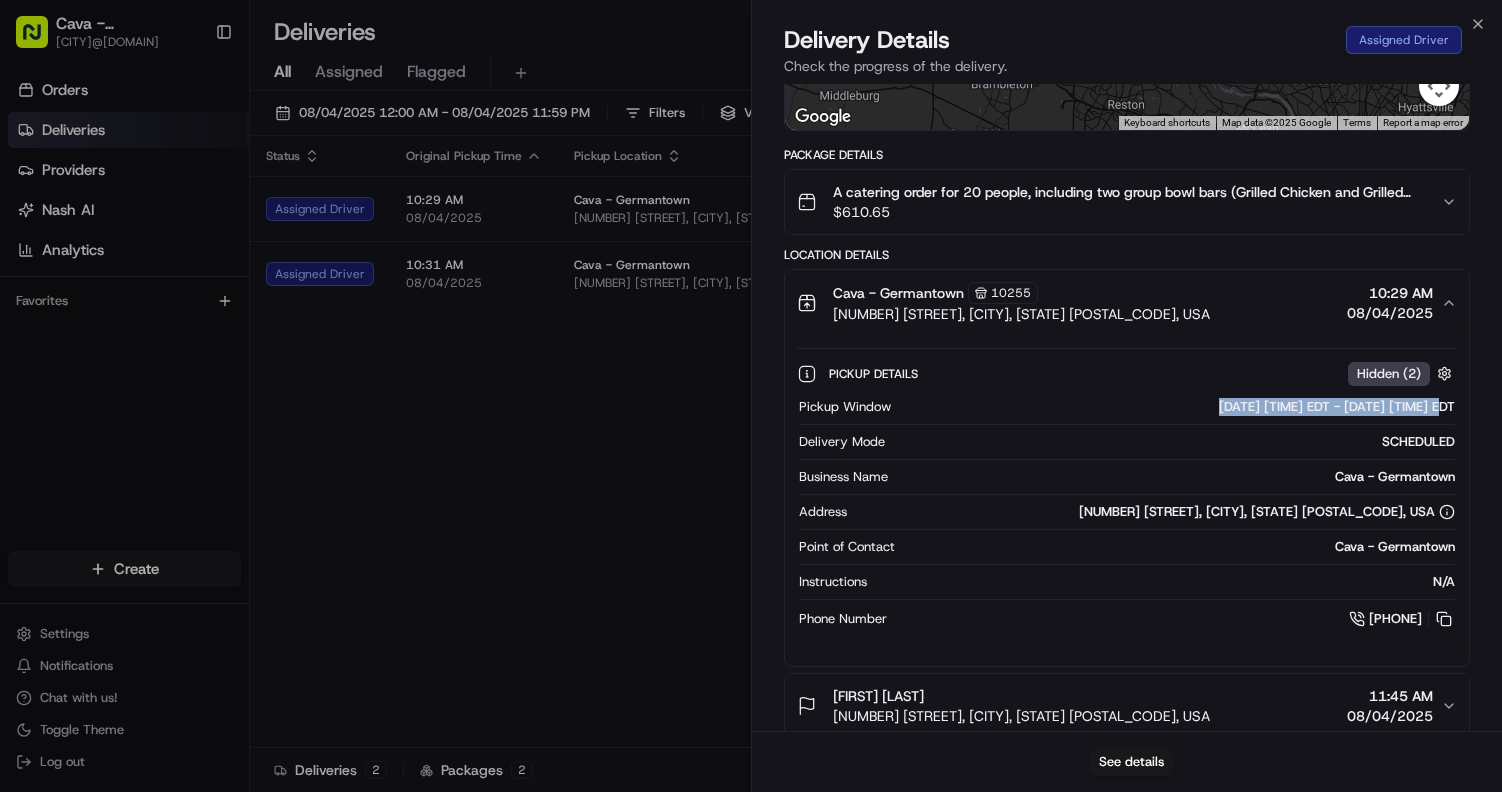 drag, startPoint x: 803, startPoint y: 426, endPoint x: 1060, endPoint y: 425, distance: 257.00195 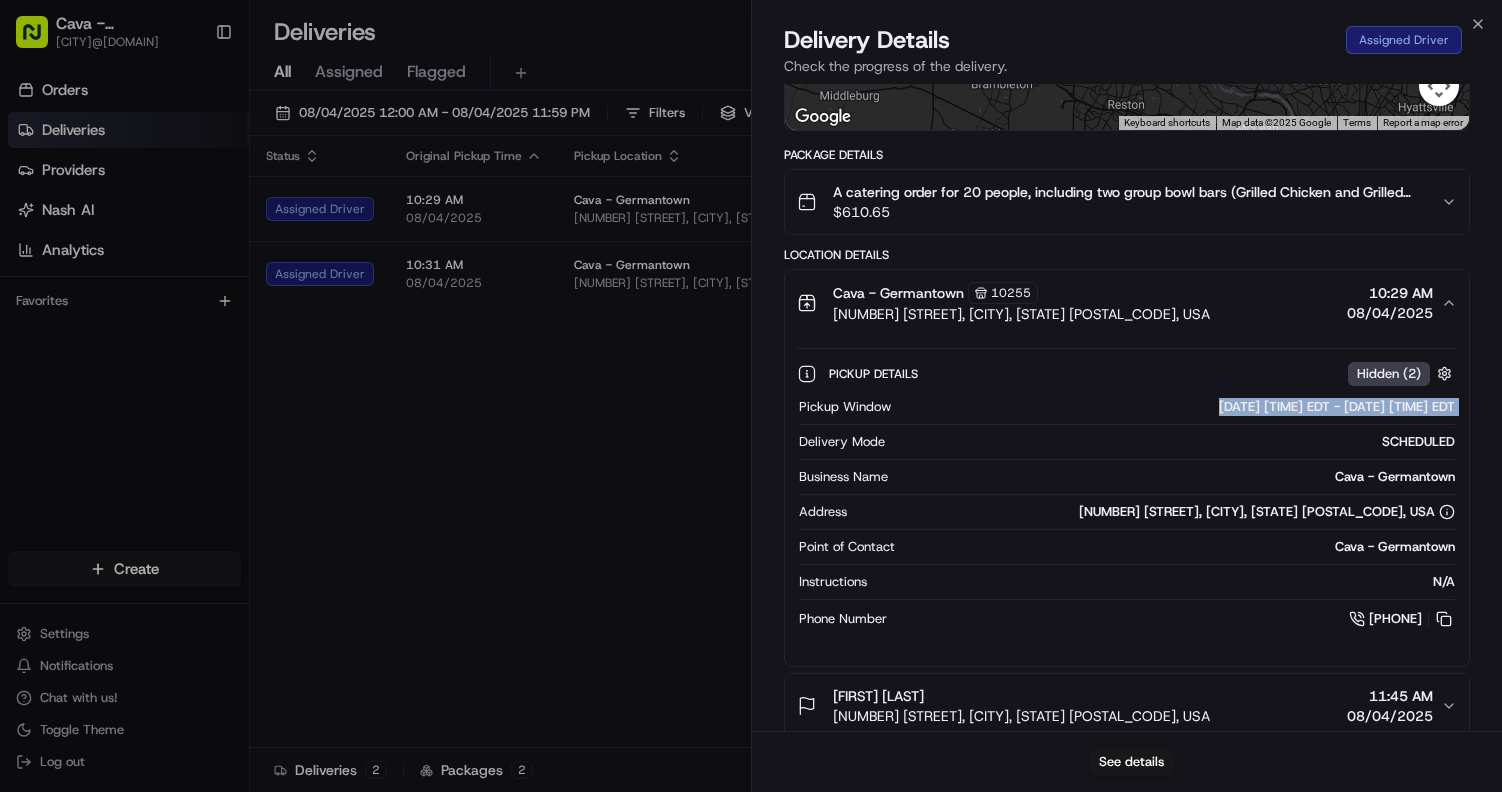 drag, startPoint x: 801, startPoint y: 427, endPoint x: 1176, endPoint y: 434, distance: 375.06534 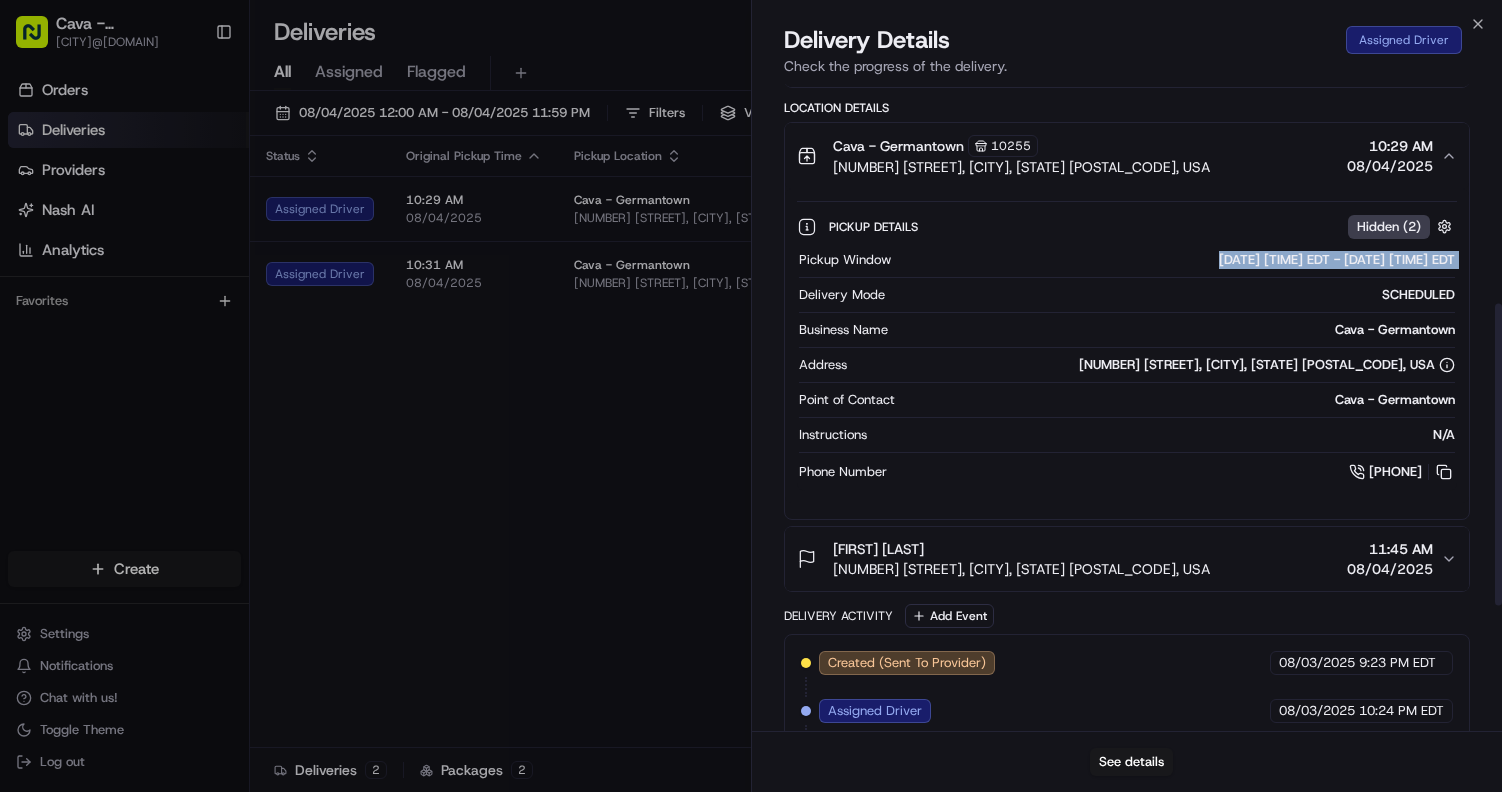 scroll, scrollTop: 479, scrollLeft: 0, axis: vertical 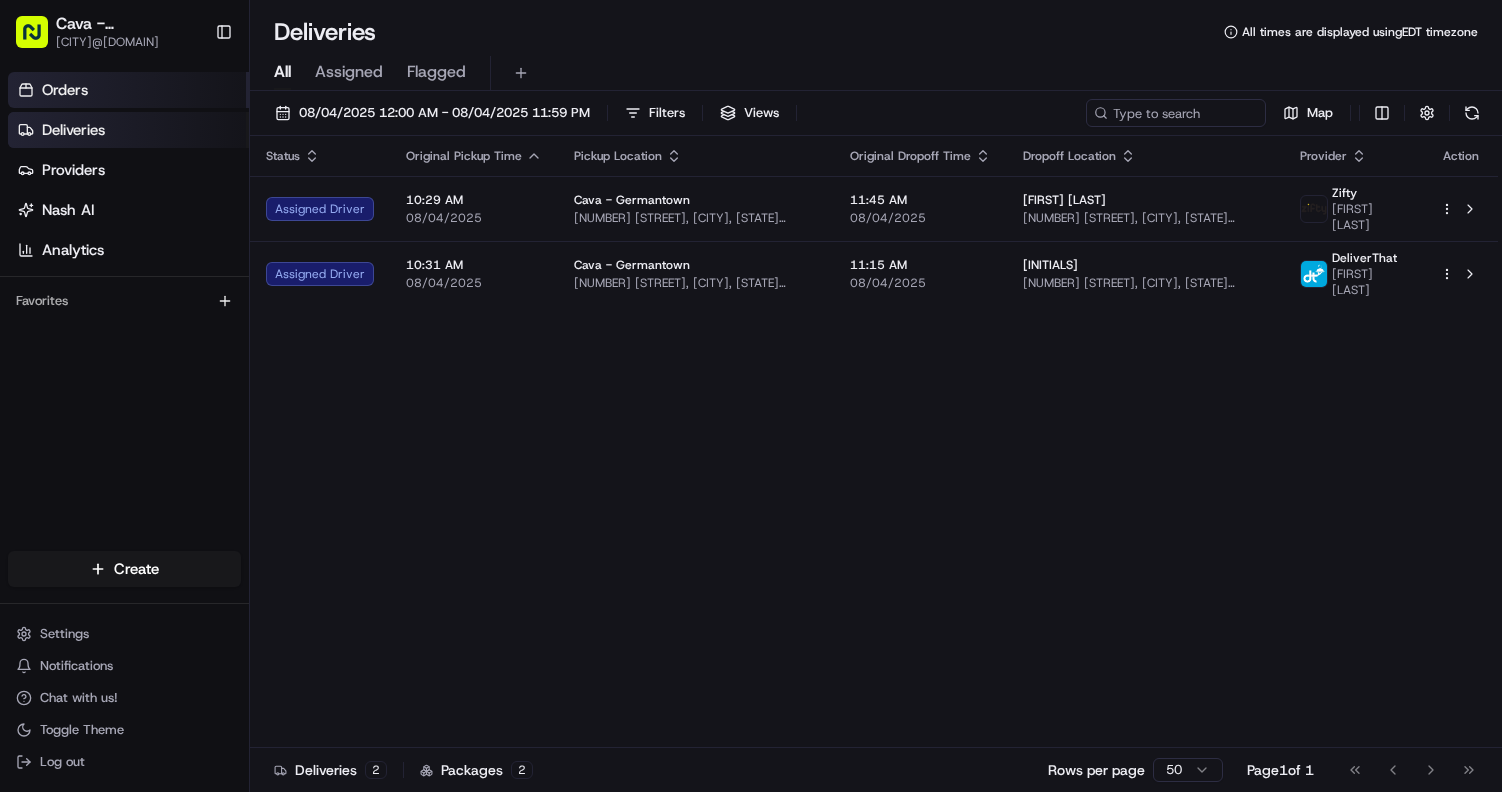 click on "Orders" at bounding box center (65, 90) 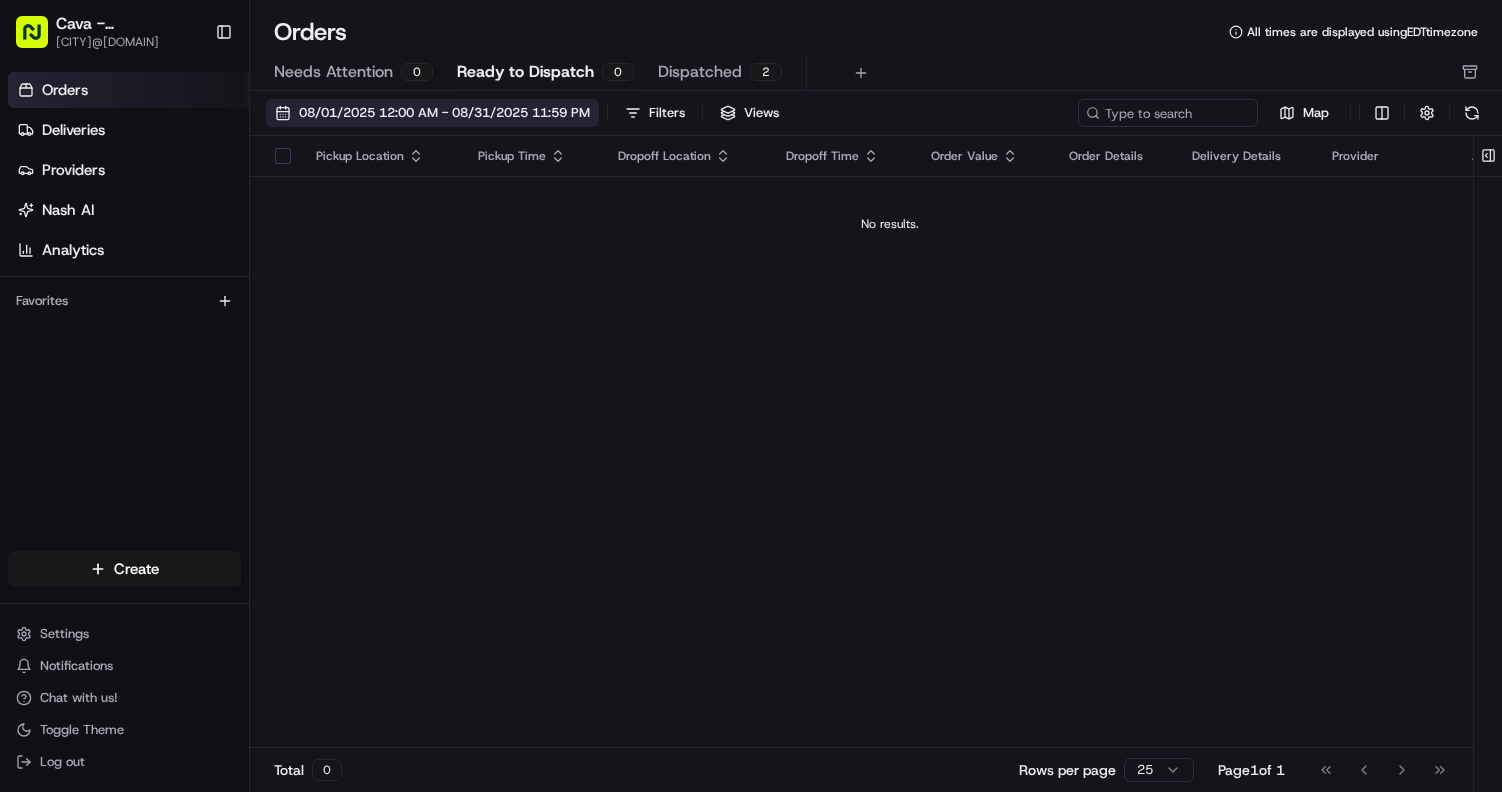 click on "08/01/2025 12:00 AM - 08/31/2025 11:59 PM" at bounding box center (444, 113) 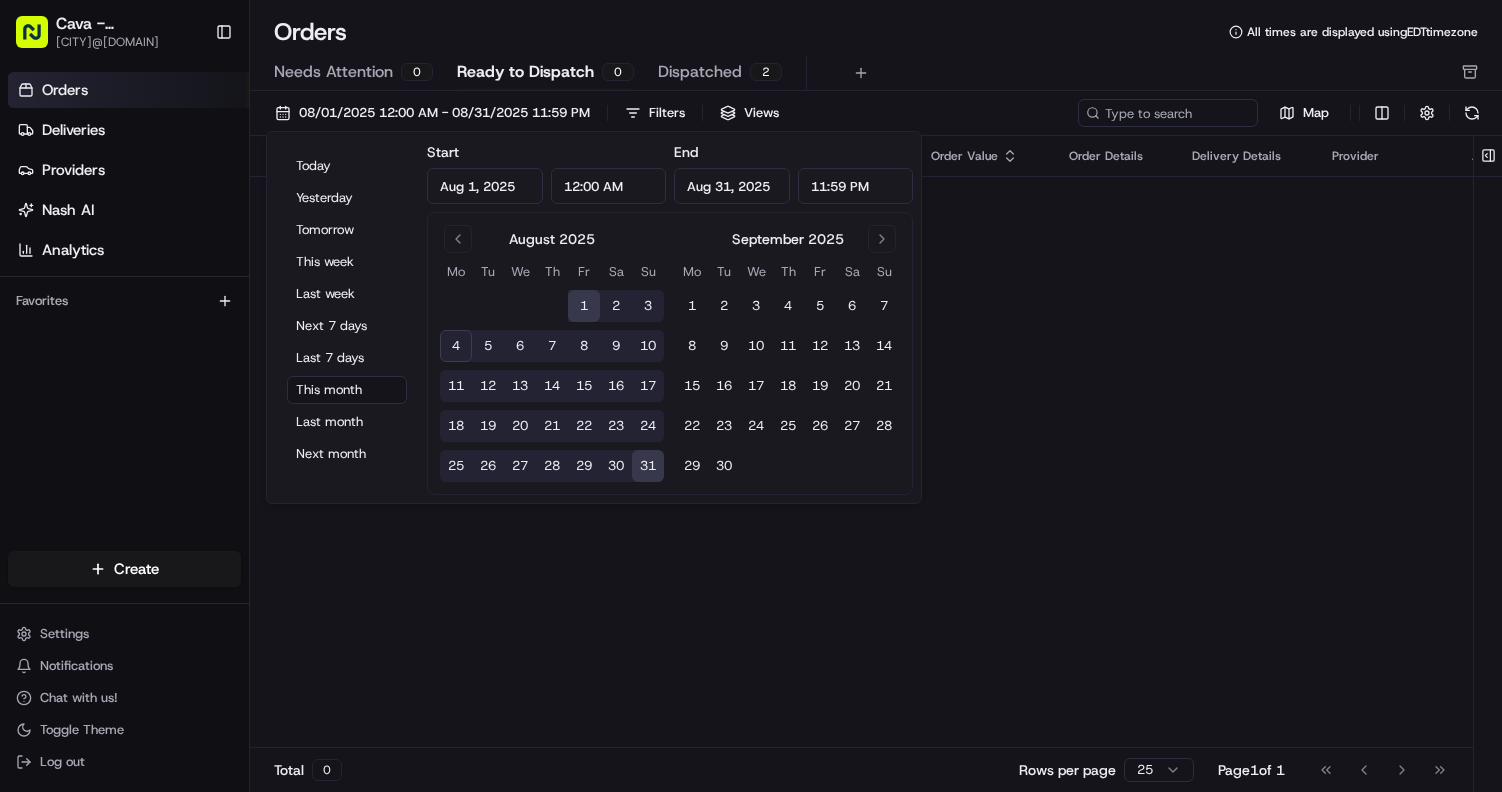 click on "1" at bounding box center (584, 306) 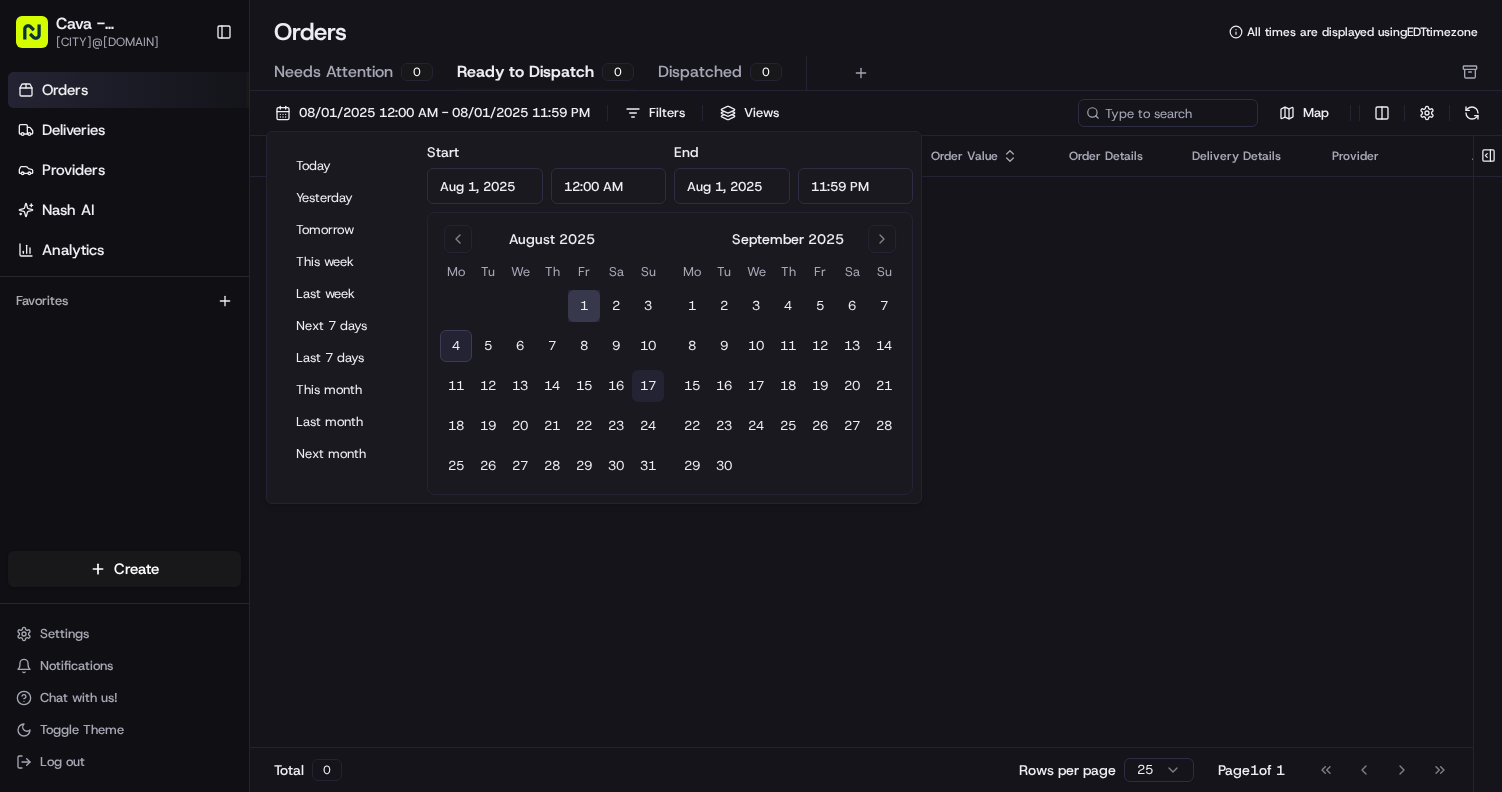 click on "17" at bounding box center [648, 386] 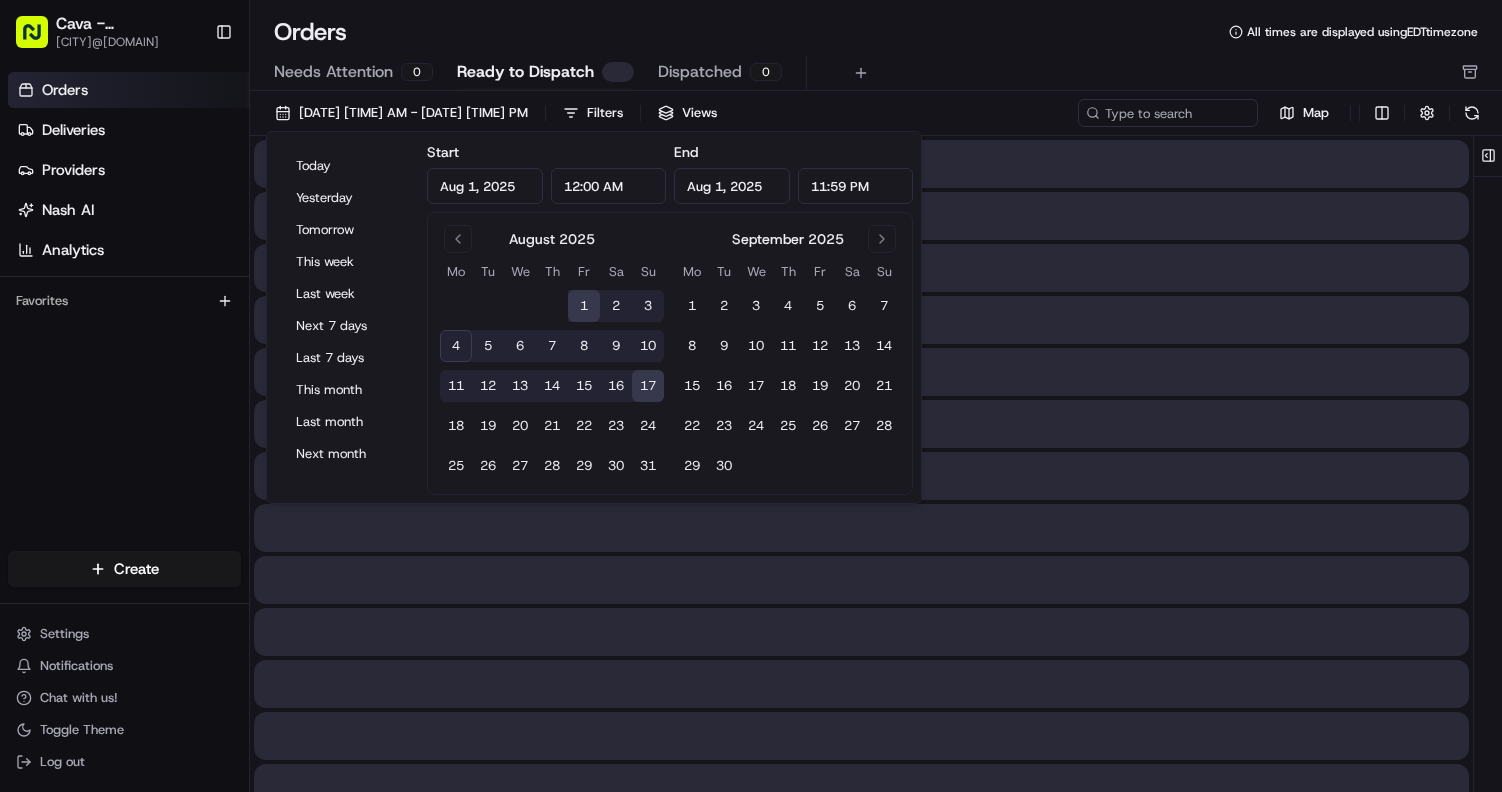 type on "[MONTH] [DAY], [YEAR]" 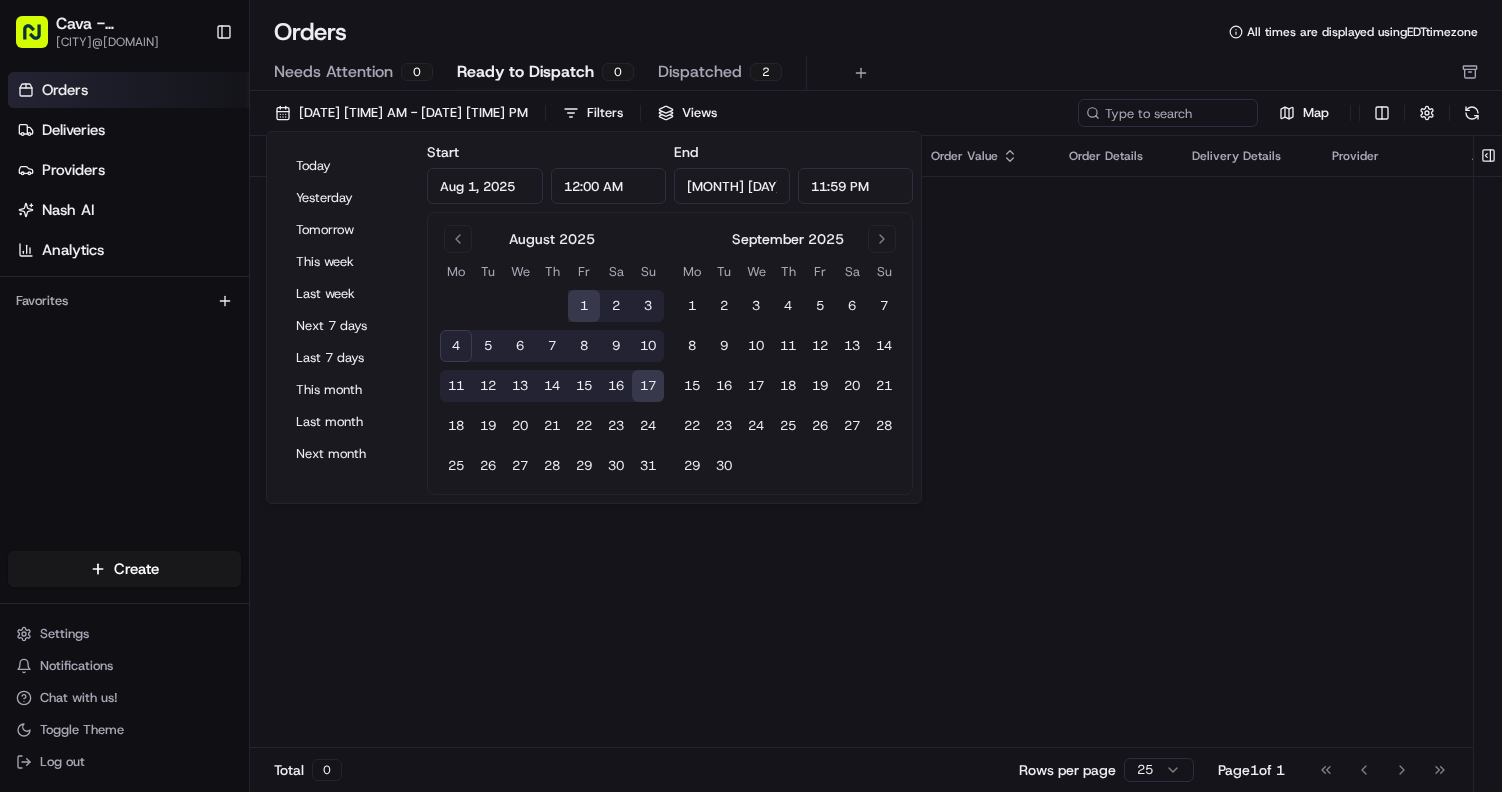 click on "Pickup Location Pickup Time Dropoff Location Dropoff Time Order Value Order Details Delivery Details Provider Actions No results." at bounding box center [890, 442] 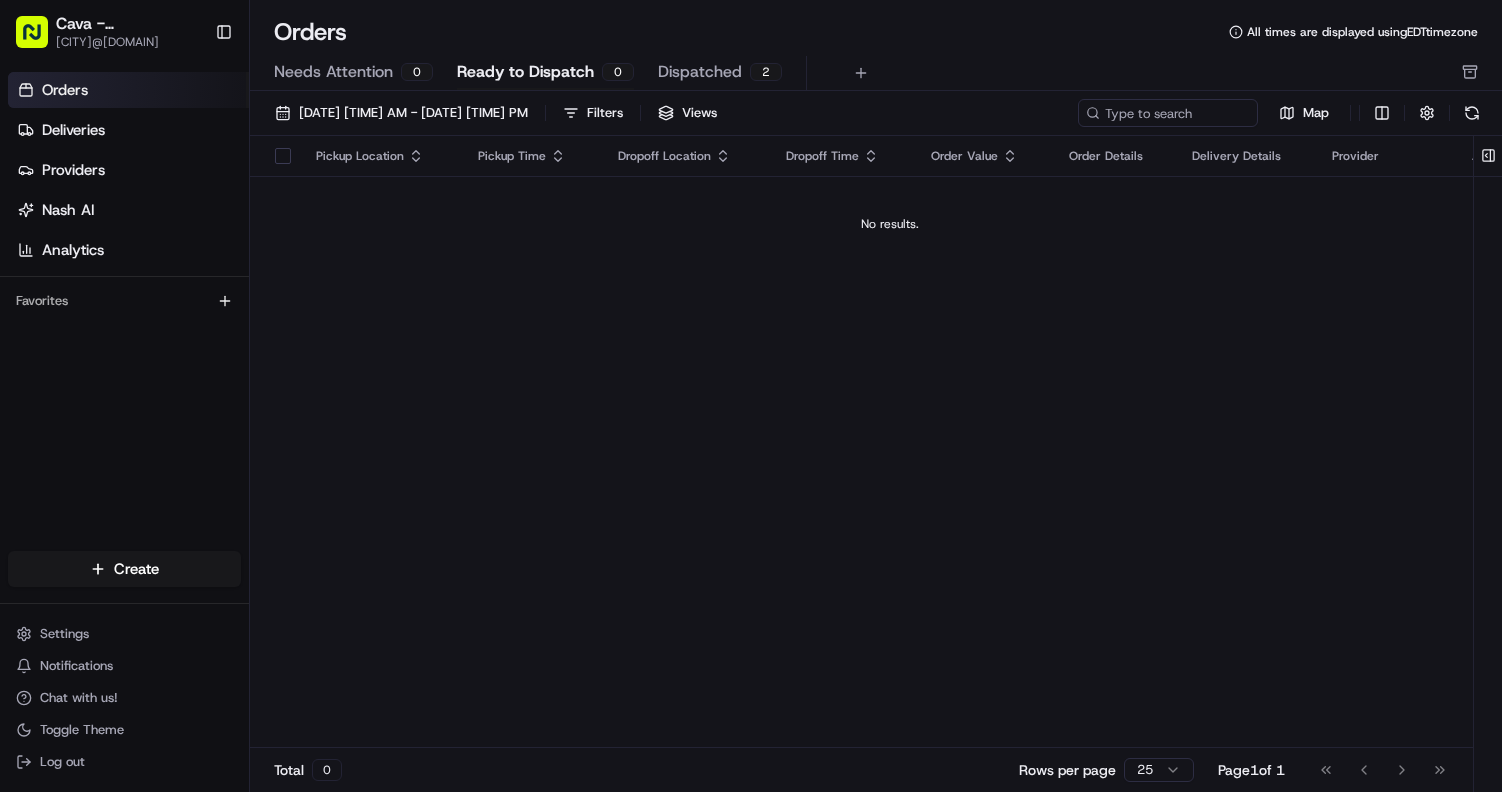 scroll, scrollTop: 0, scrollLeft: 0, axis: both 